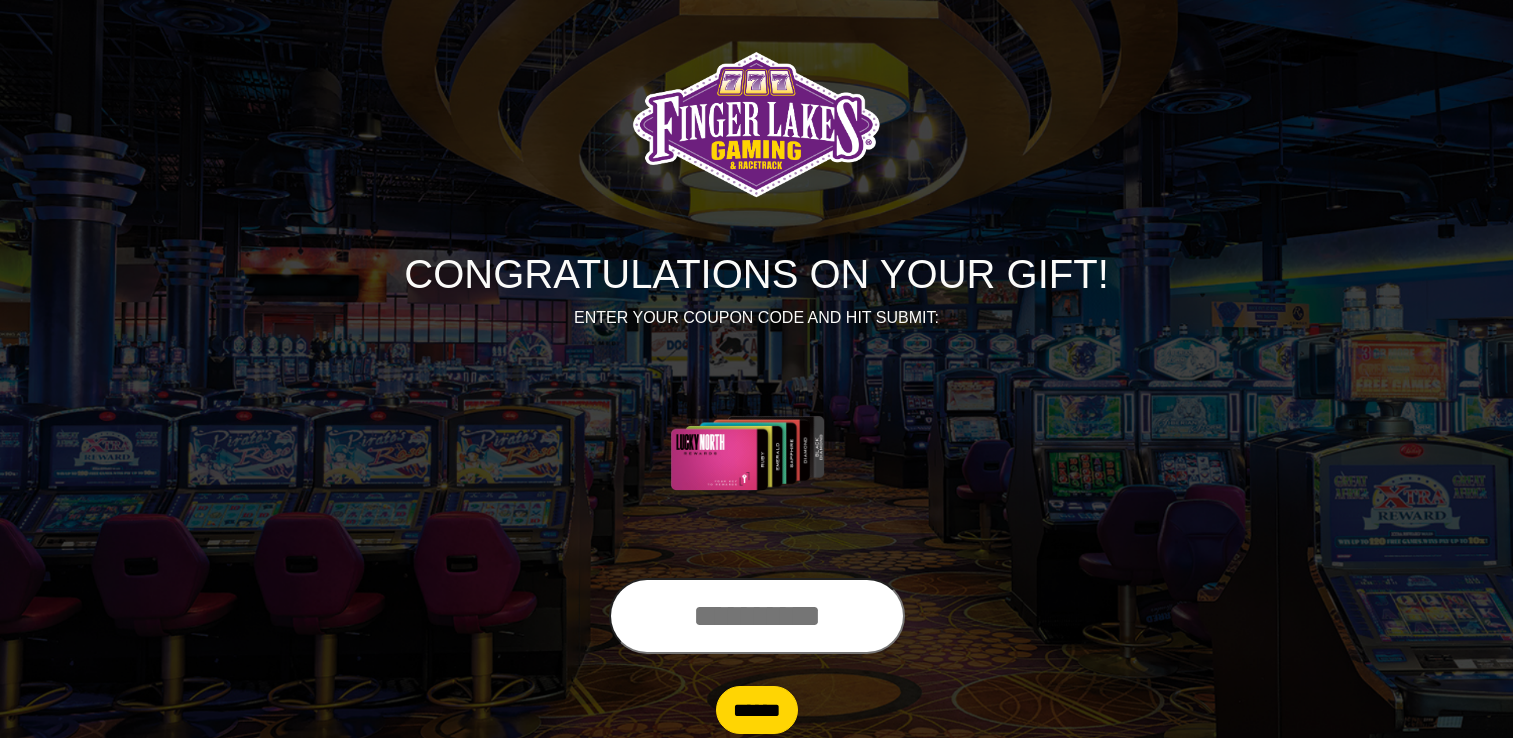 scroll, scrollTop: 0, scrollLeft: 0, axis: both 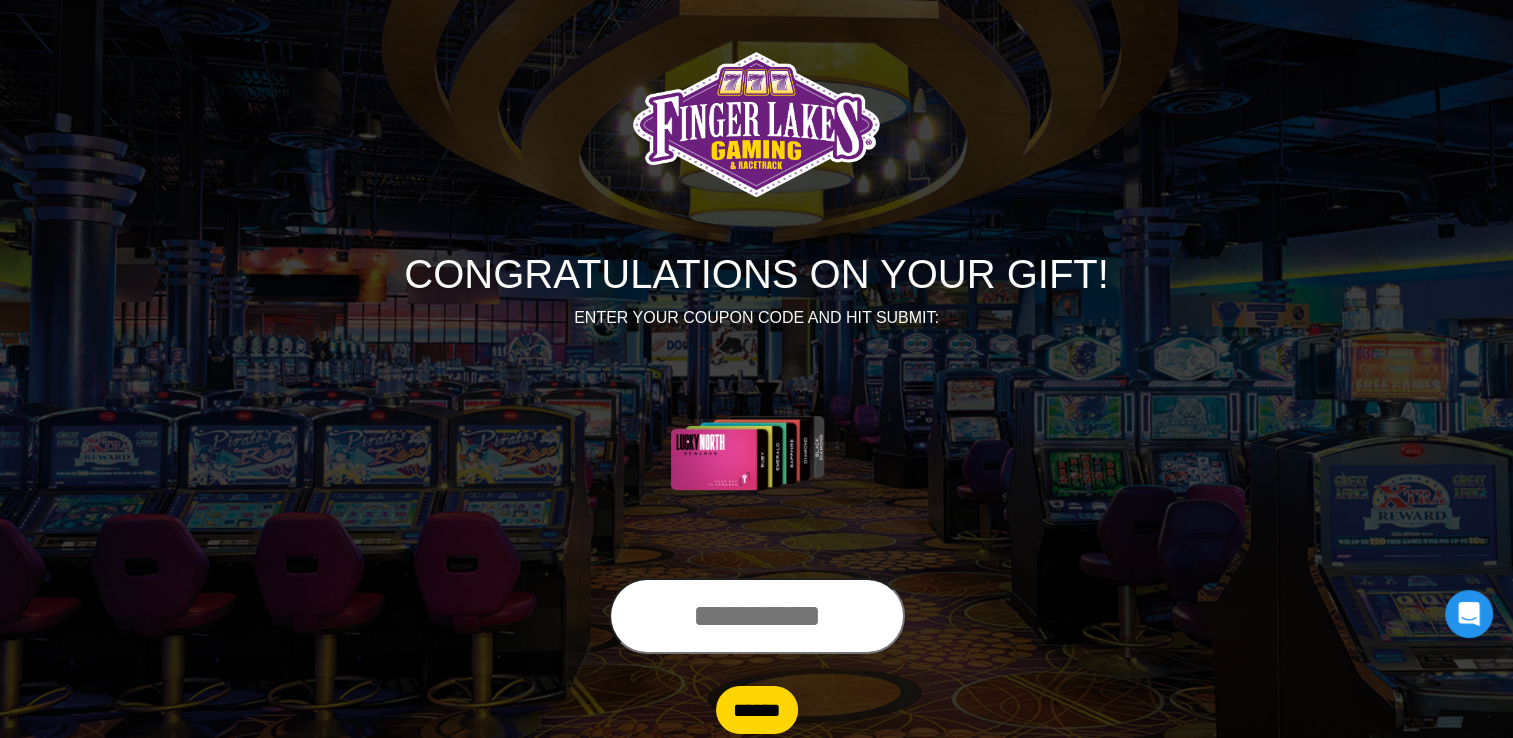 click at bounding box center (757, 616) 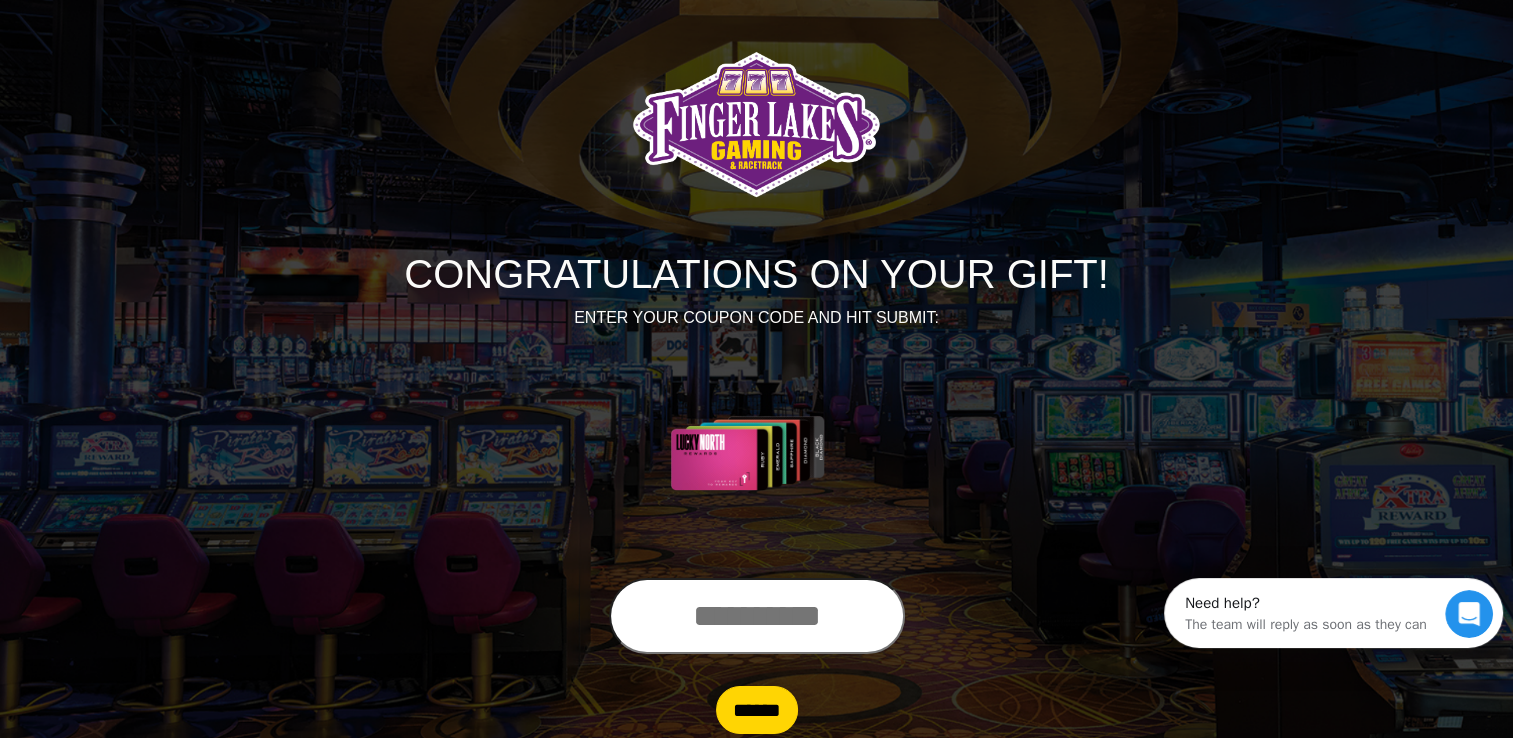 scroll, scrollTop: 0, scrollLeft: 0, axis: both 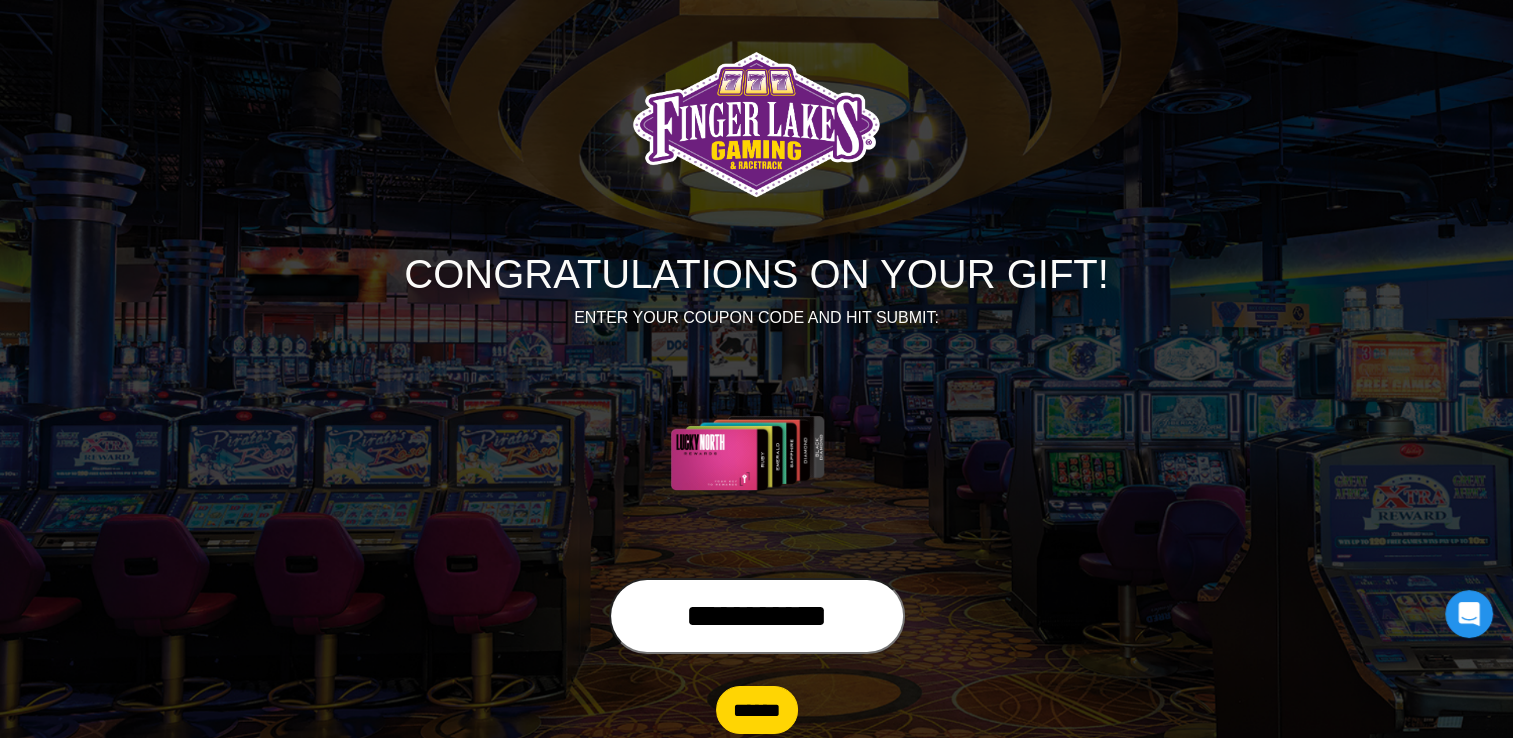 type on "**********" 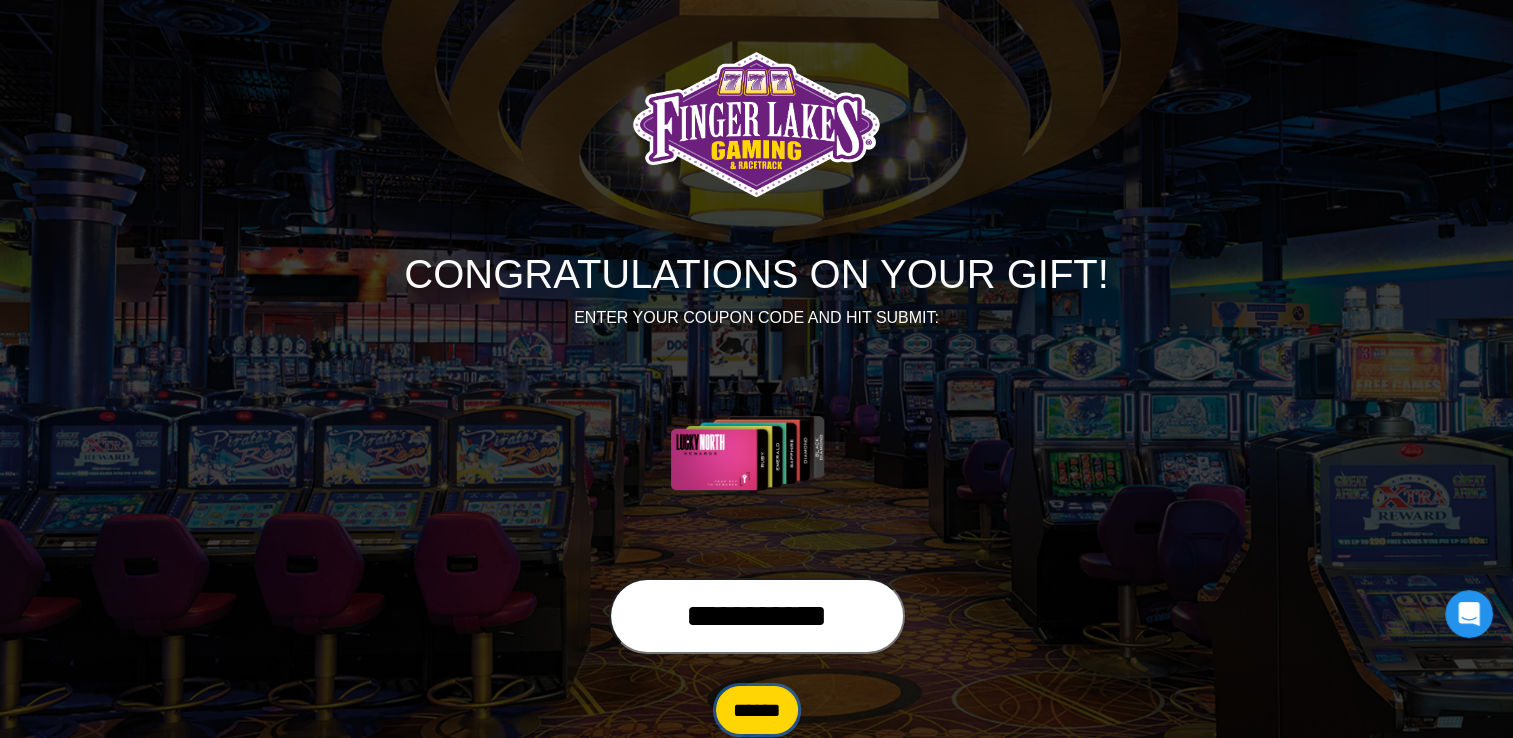 click on "******" at bounding box center [757, 710] 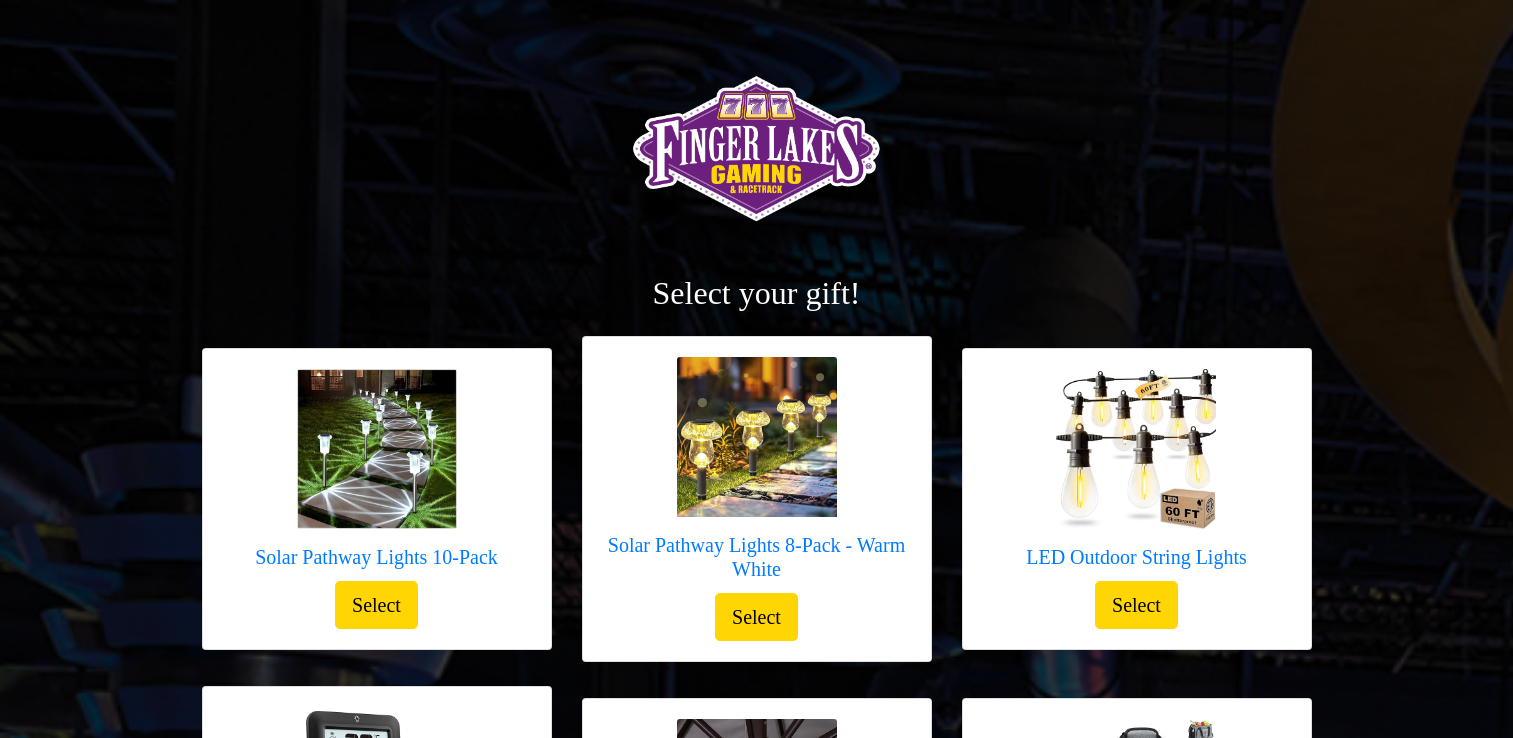 scroll, scrollTop: 0, scrollLeft: 0, axis: both 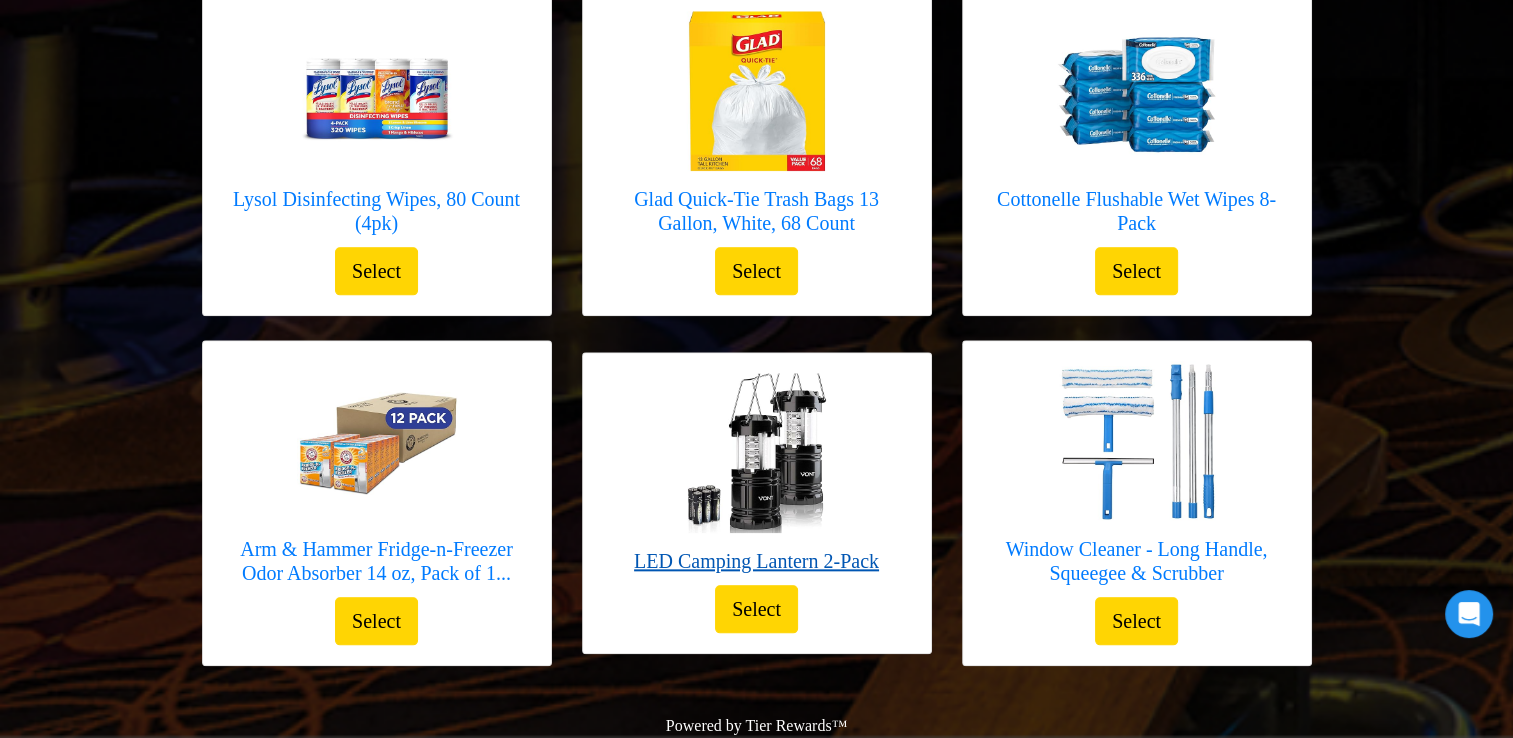 click on "LED Camping Lantern 2-Pack" at bounding box center (756, 561) 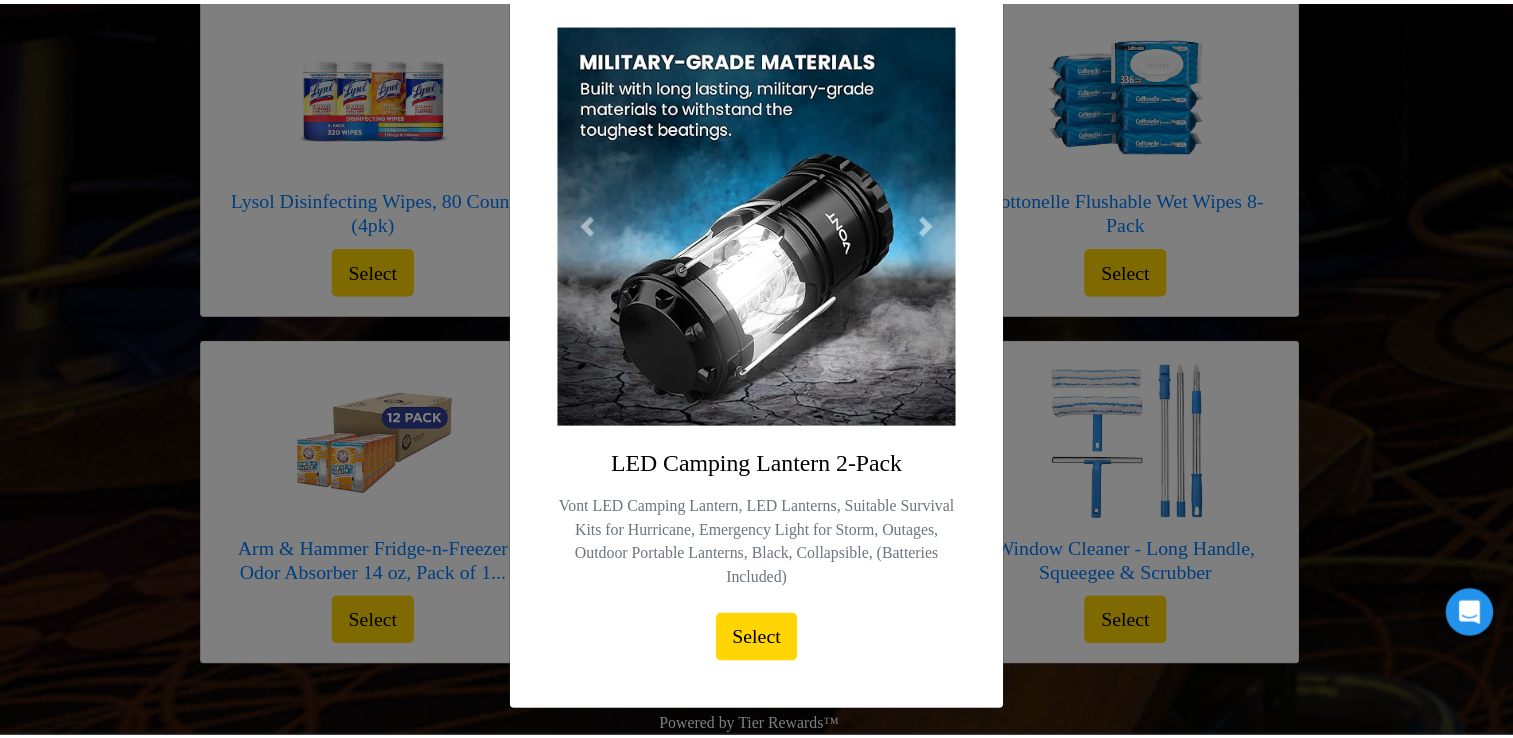 scroll, scrollTop: 123, scrollLeft: 0, axis: vertical 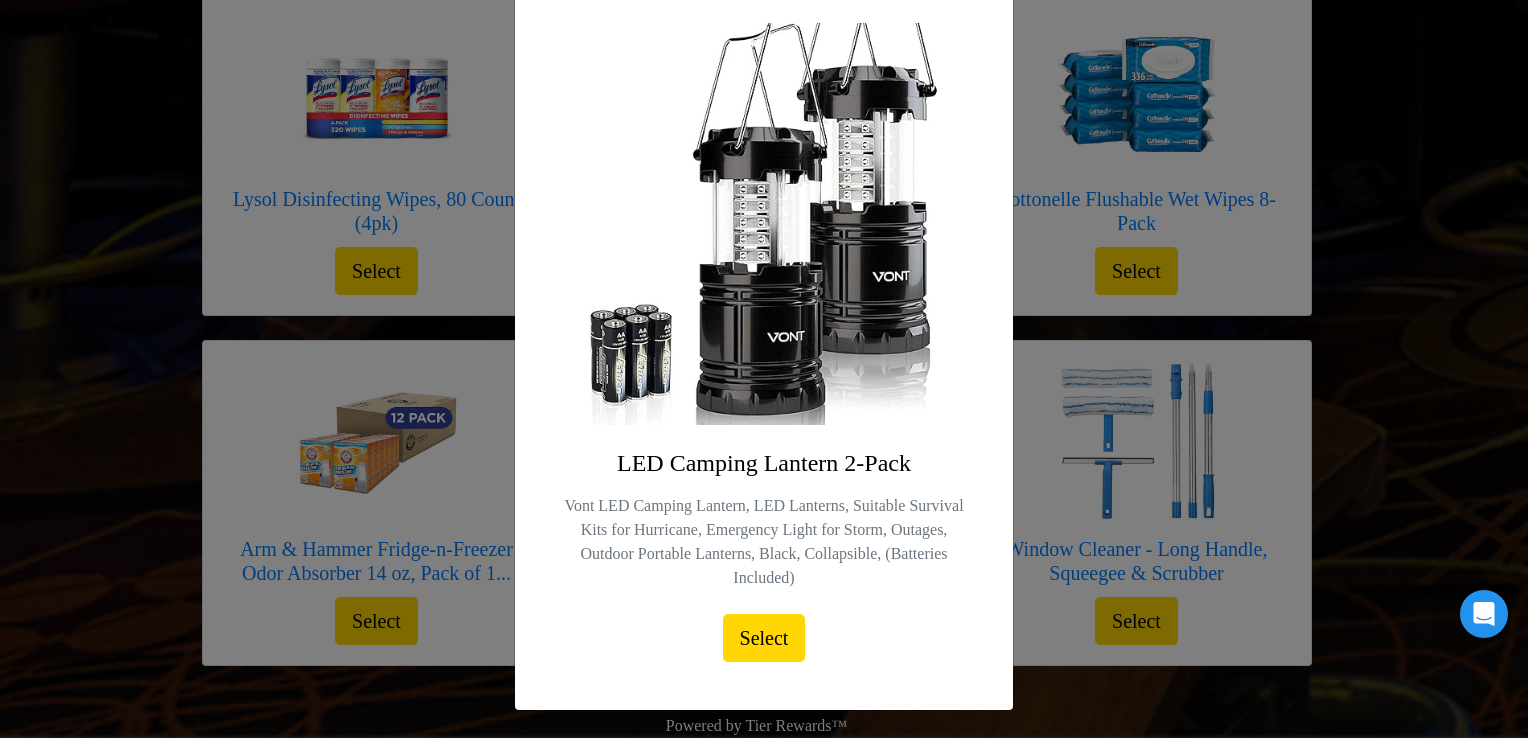 click on "X" at bounding box center [764, 369] 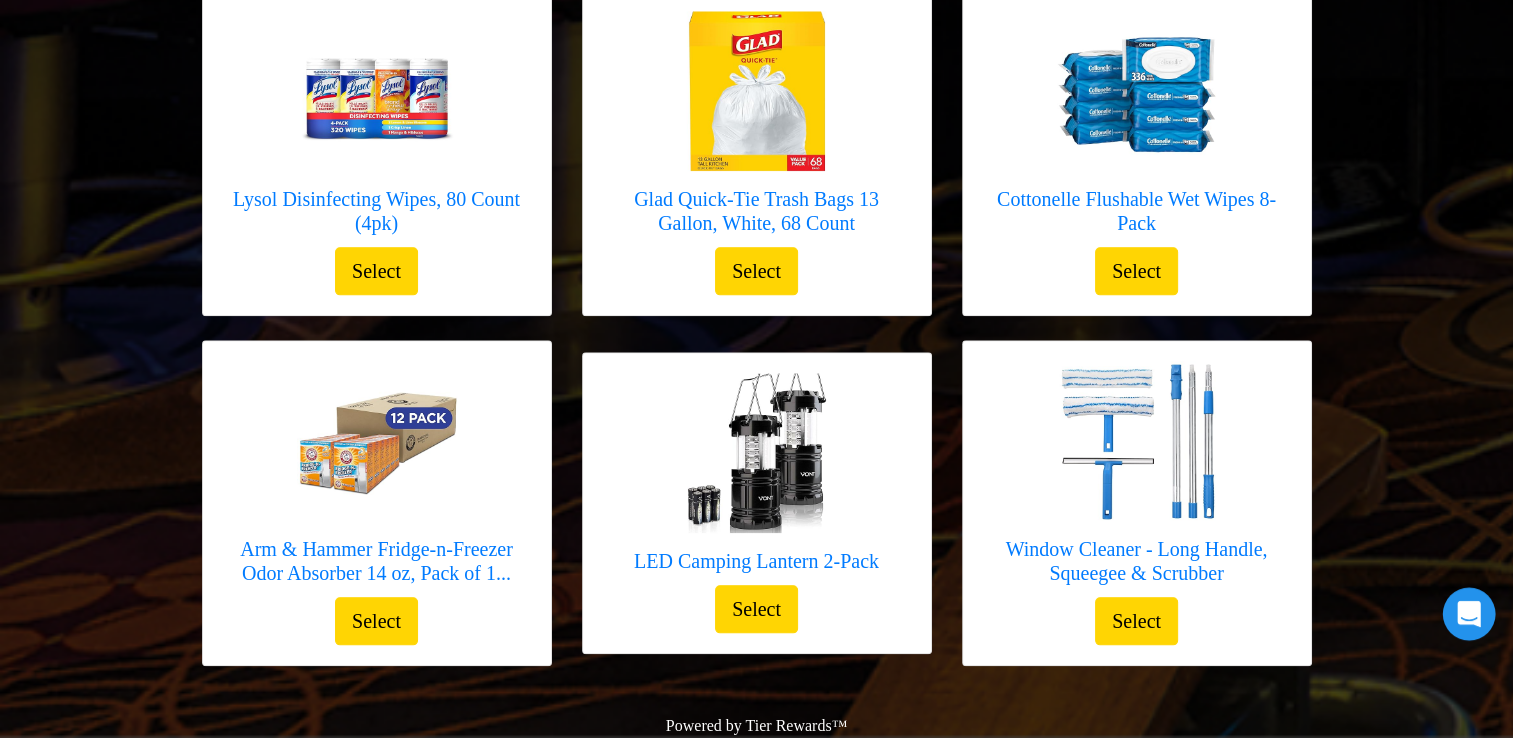 click 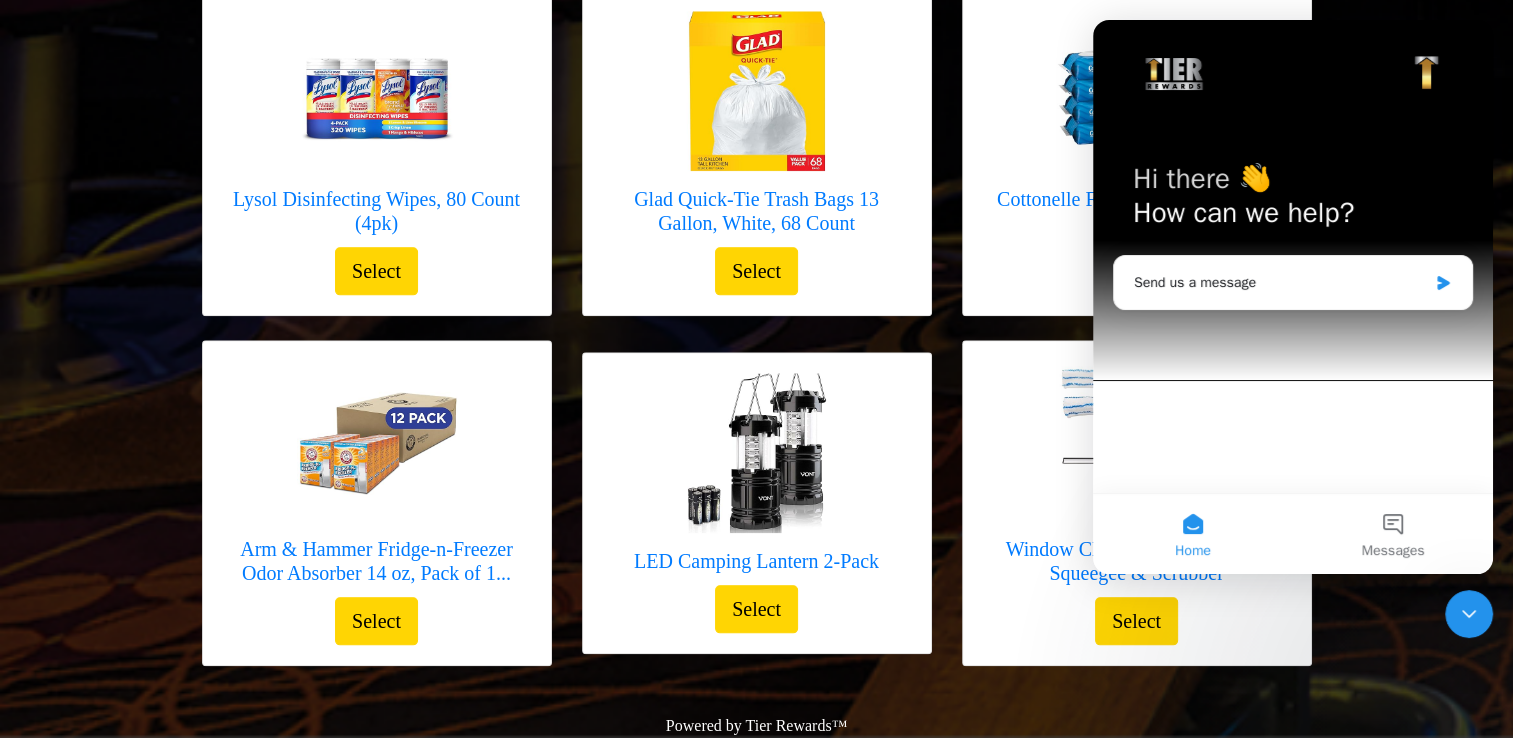 scroll, scrollTop: 0, scrollLeft: 0, axis: both 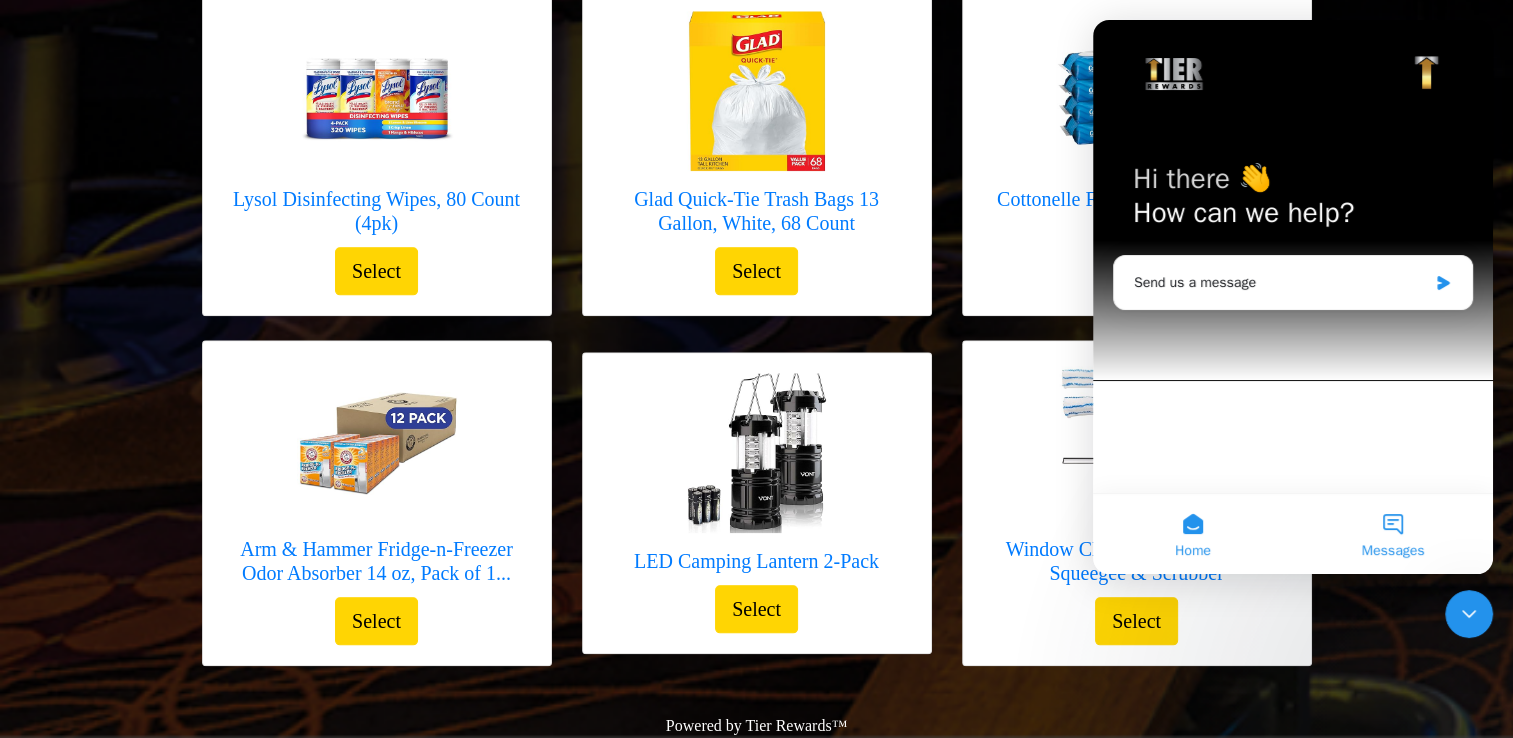 click on "Messages" at bounding box center [1393, 534] 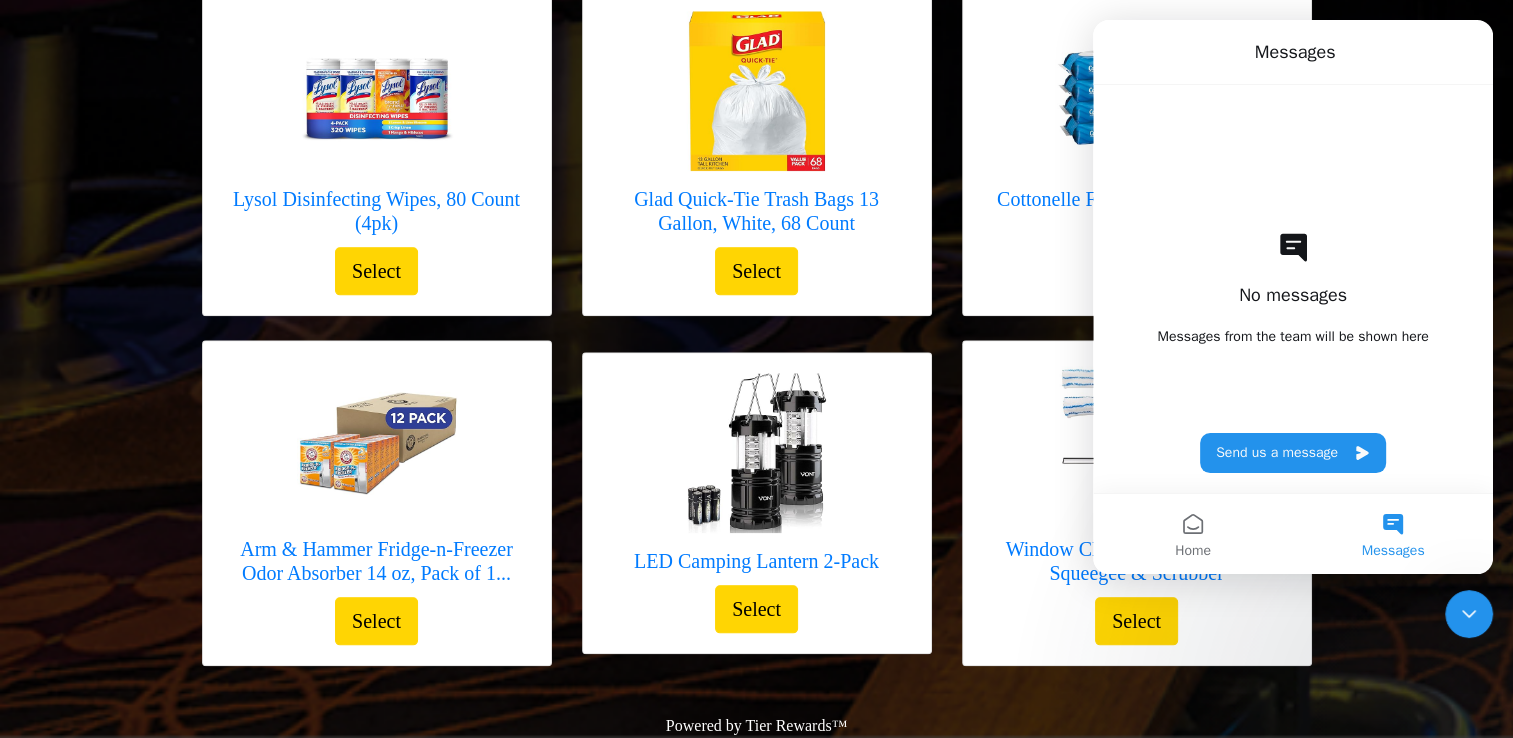 click on "Select your gift!
Solar Pathway Lights 10-Pack
Select
X
X" at bounding box center [756, -679] 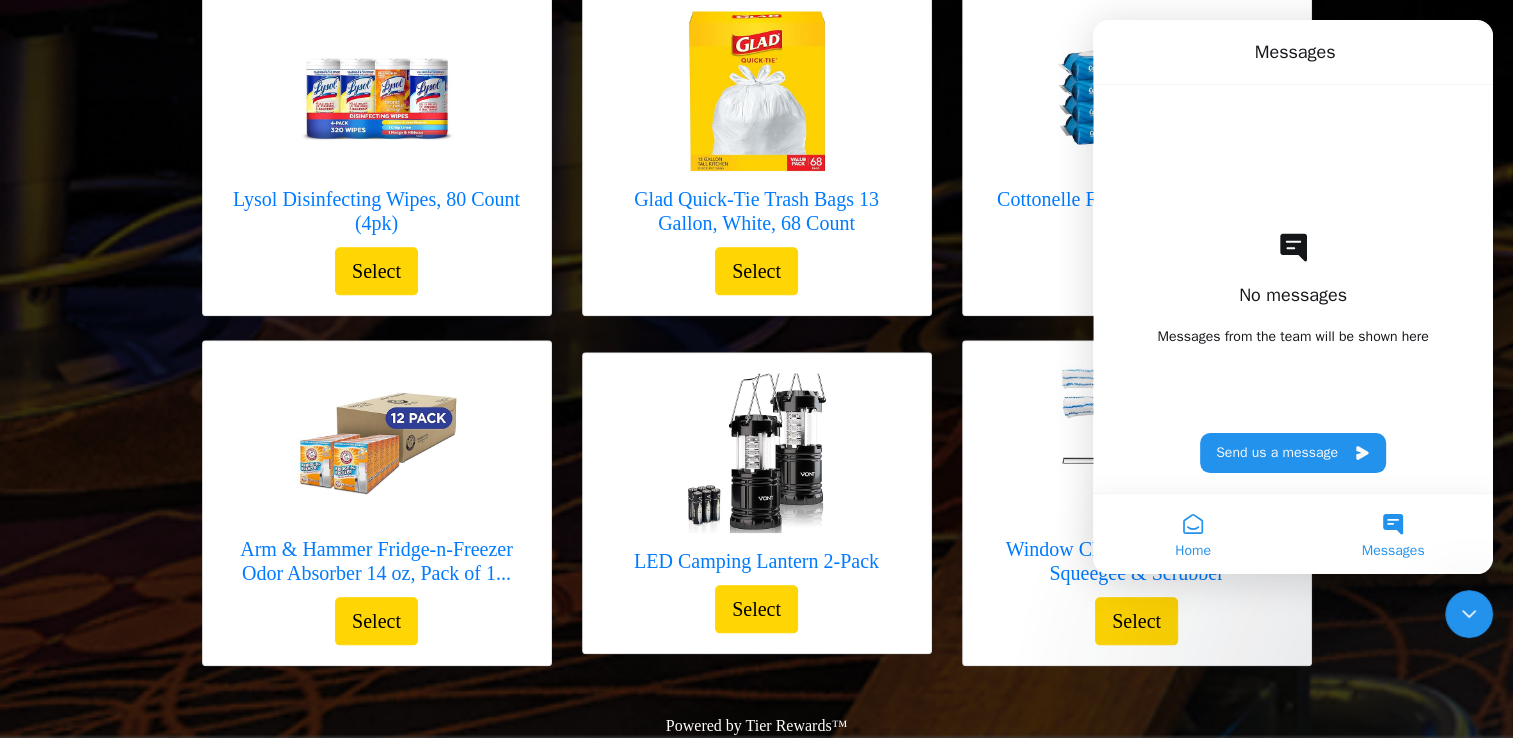 click on "Home" at bounding box center [1193, 534] 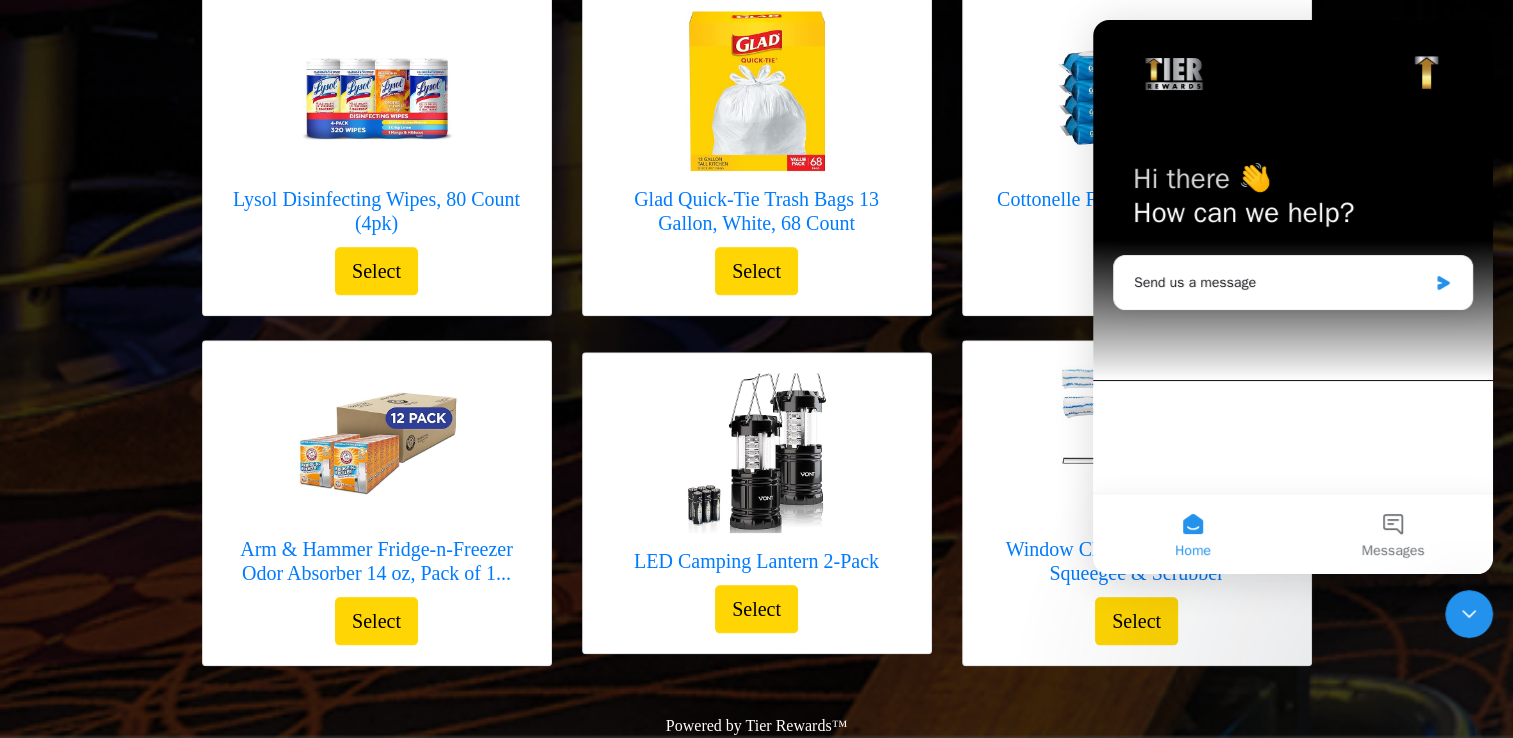 click on "Home" at bounding box center [1193, 534] 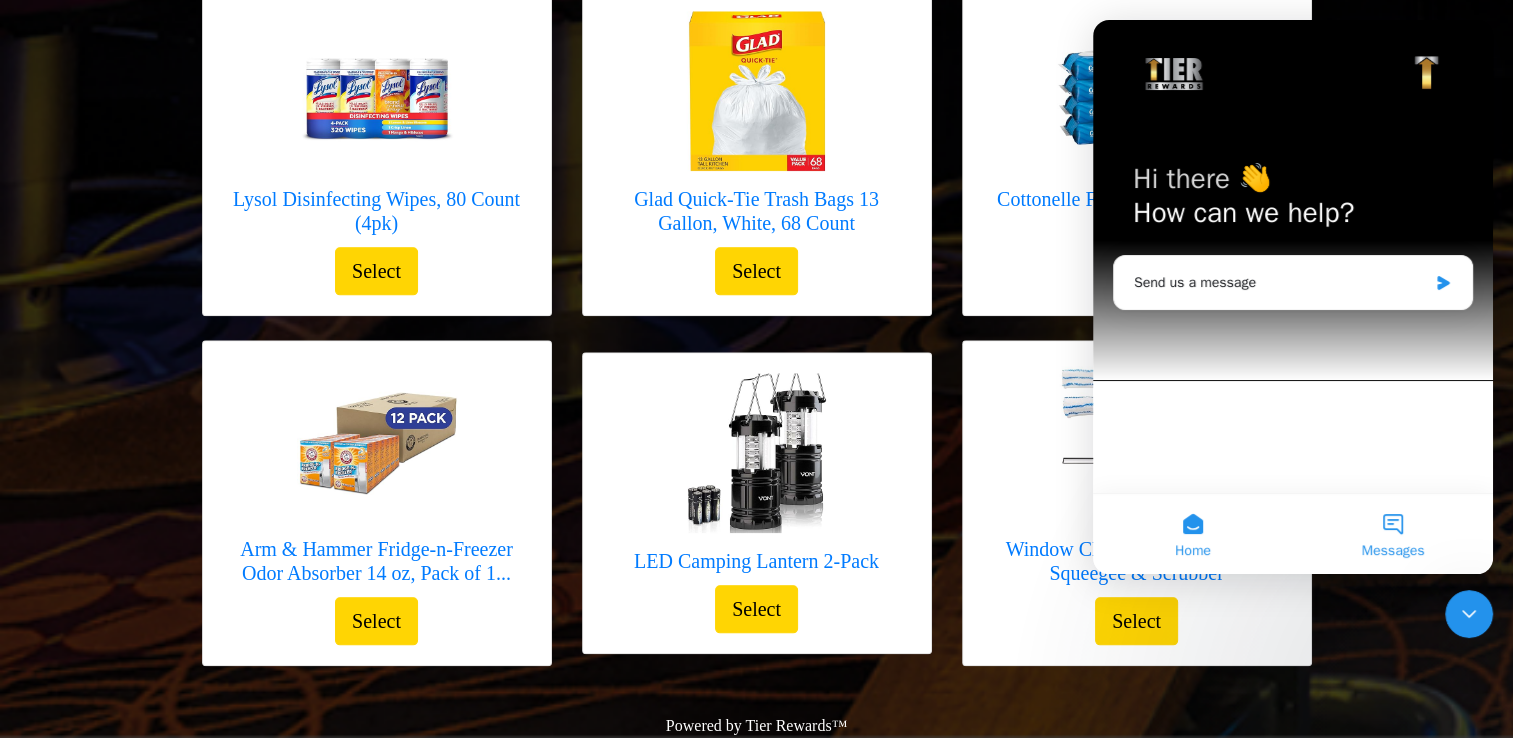 click on "Messages" at bounding box center [1393, 534] 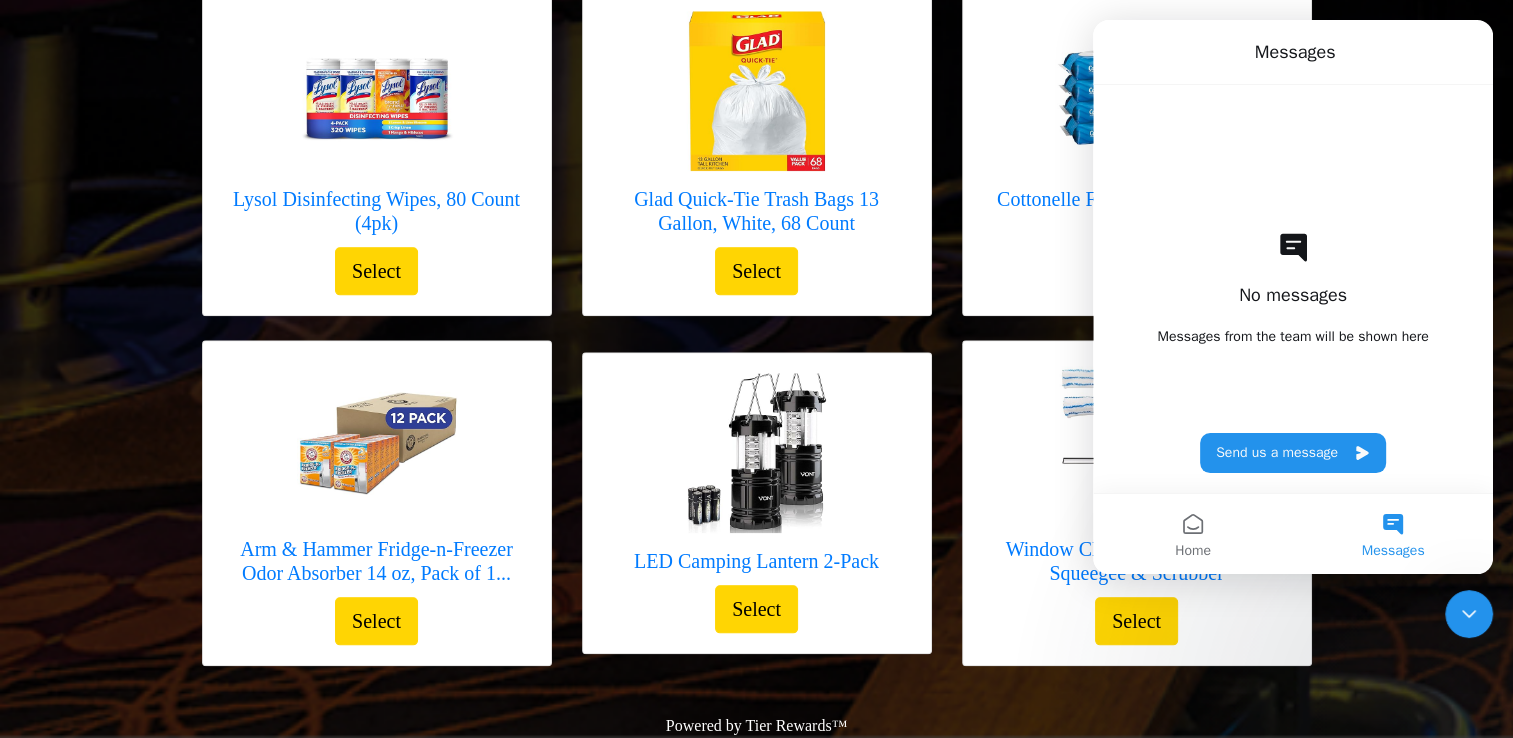 click on "Messages" at bounding box center (1393, 534) 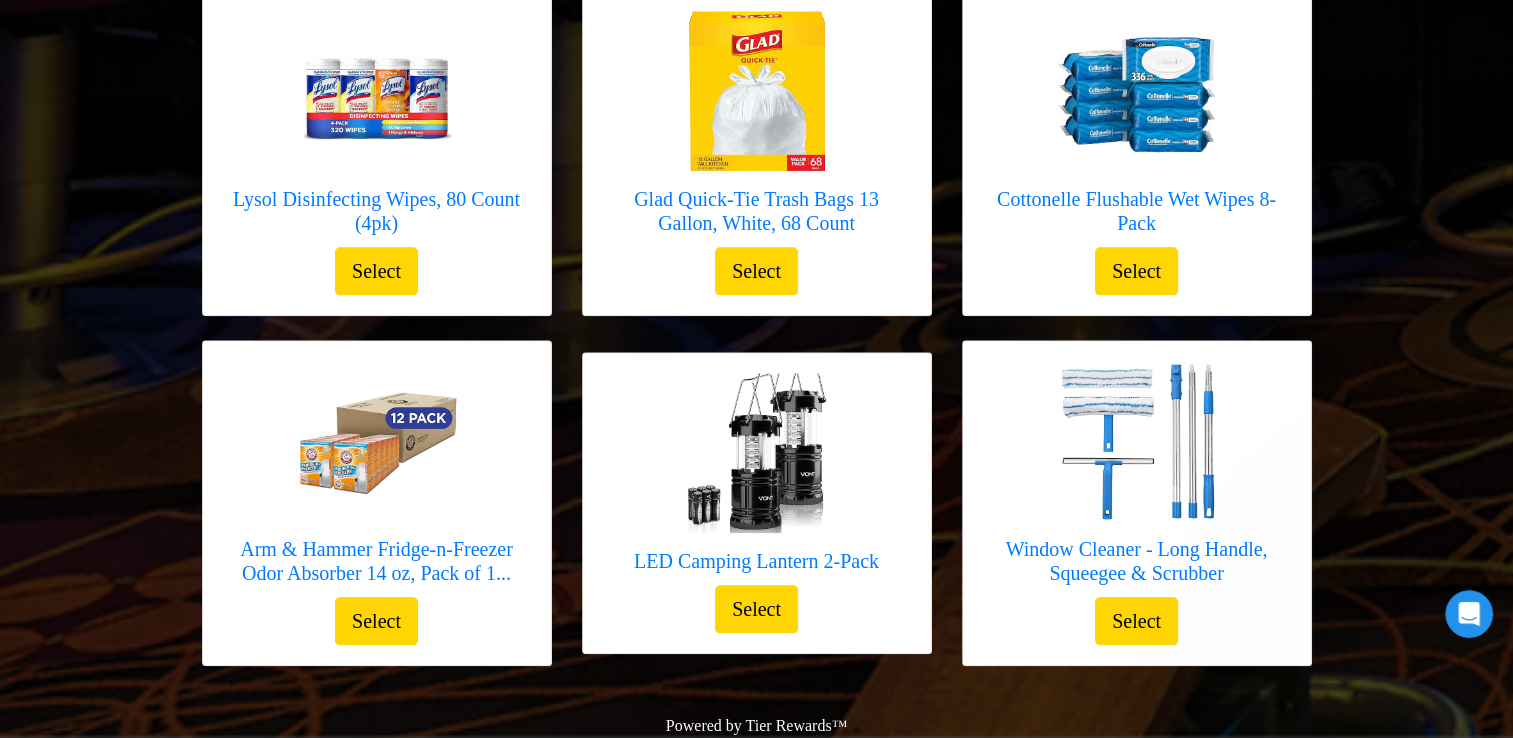 scroll, scrollTop: 0, scrollLeft: 0, axis: both 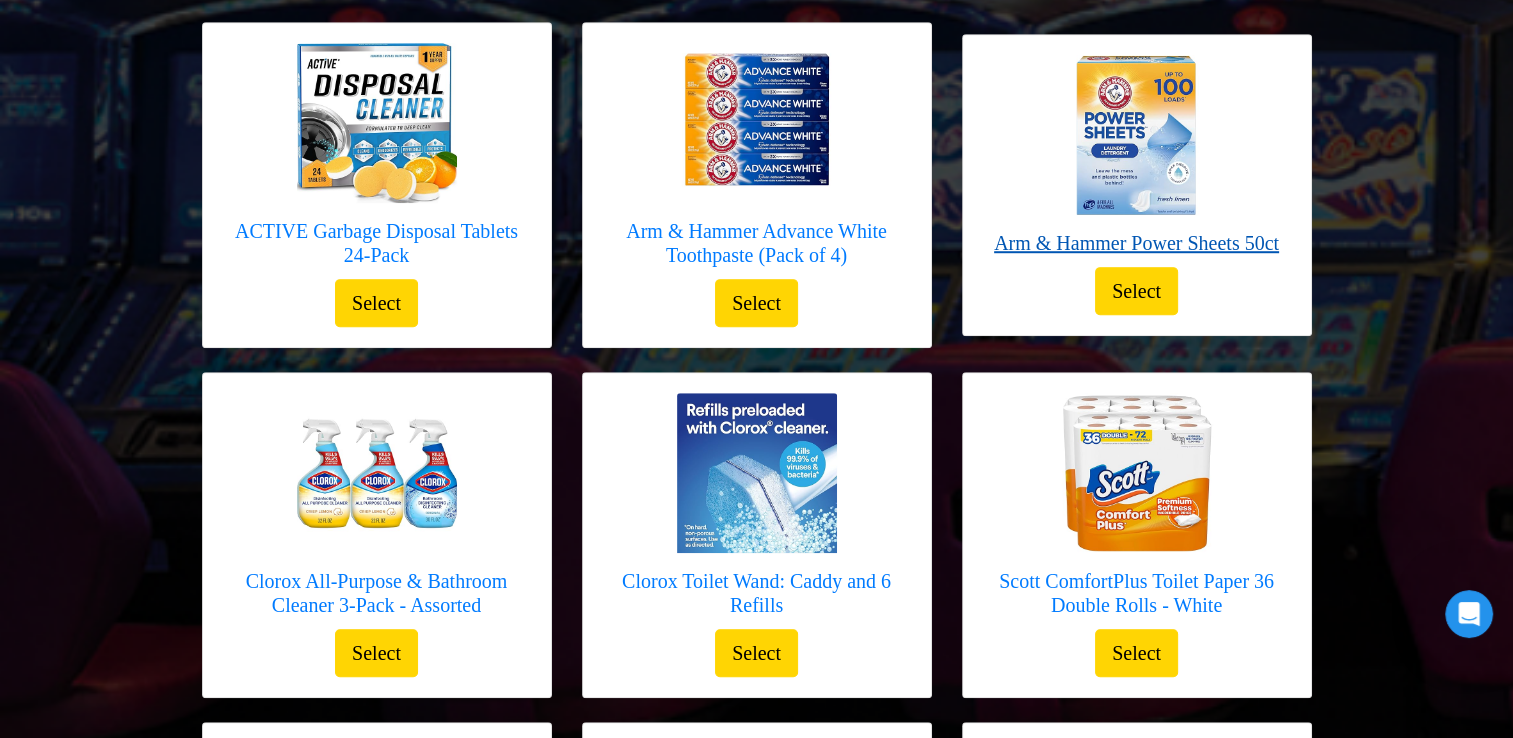 click on "Arm & Hammer Power Sheets 50ct" at bounding box center [1136, 243] 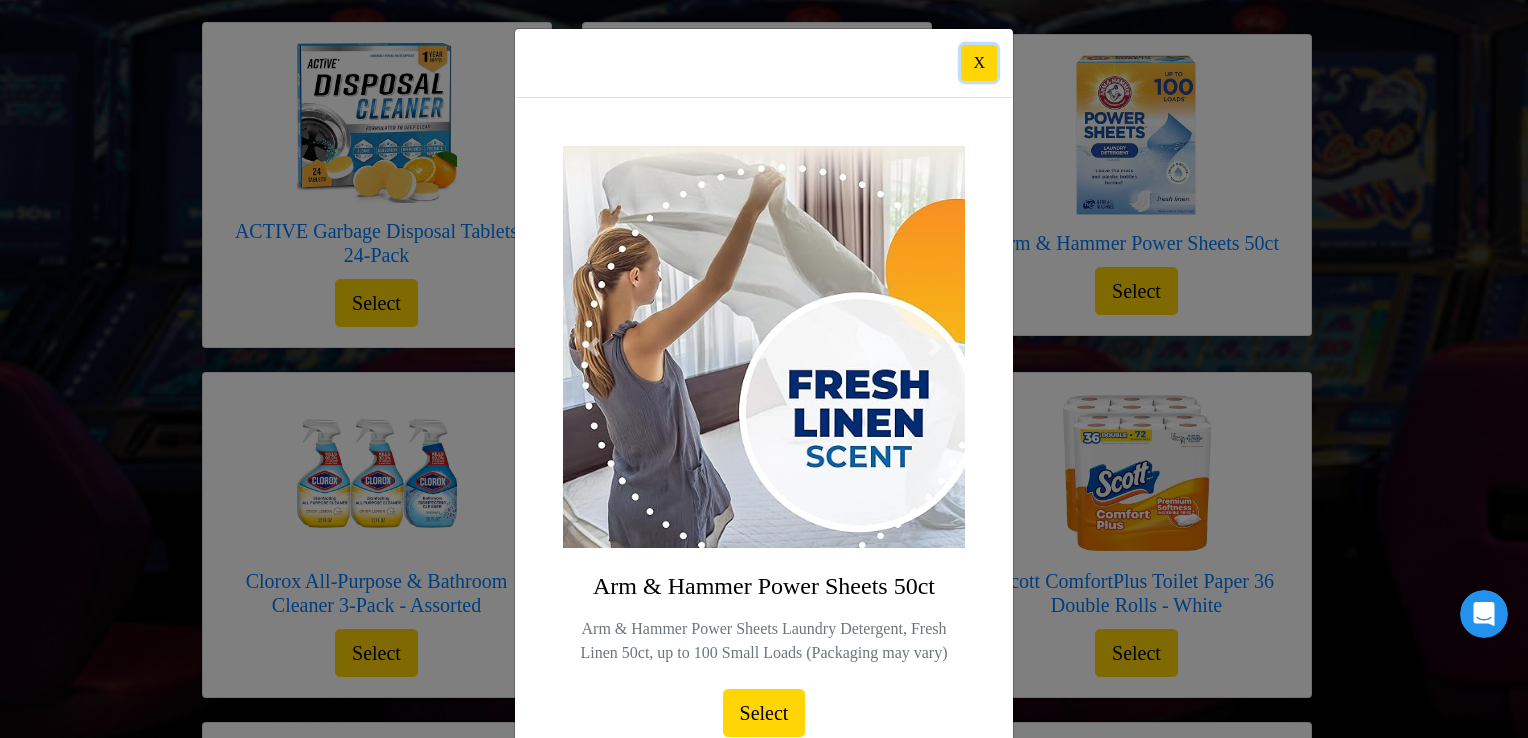 click on "X" at bounding box center (979, 63) 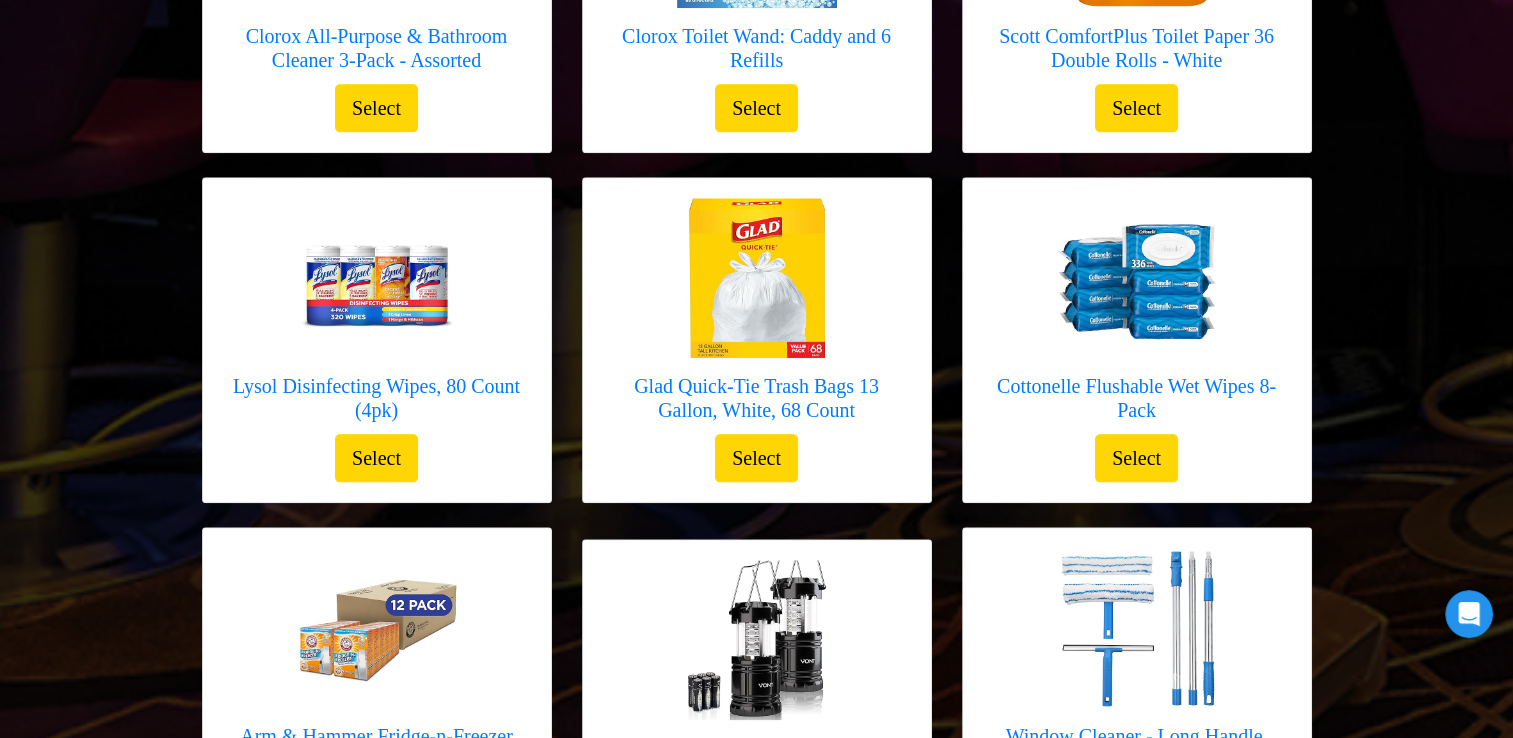 scroll, scrollTop: 2162, scrollLeft: 0, axis: vertical 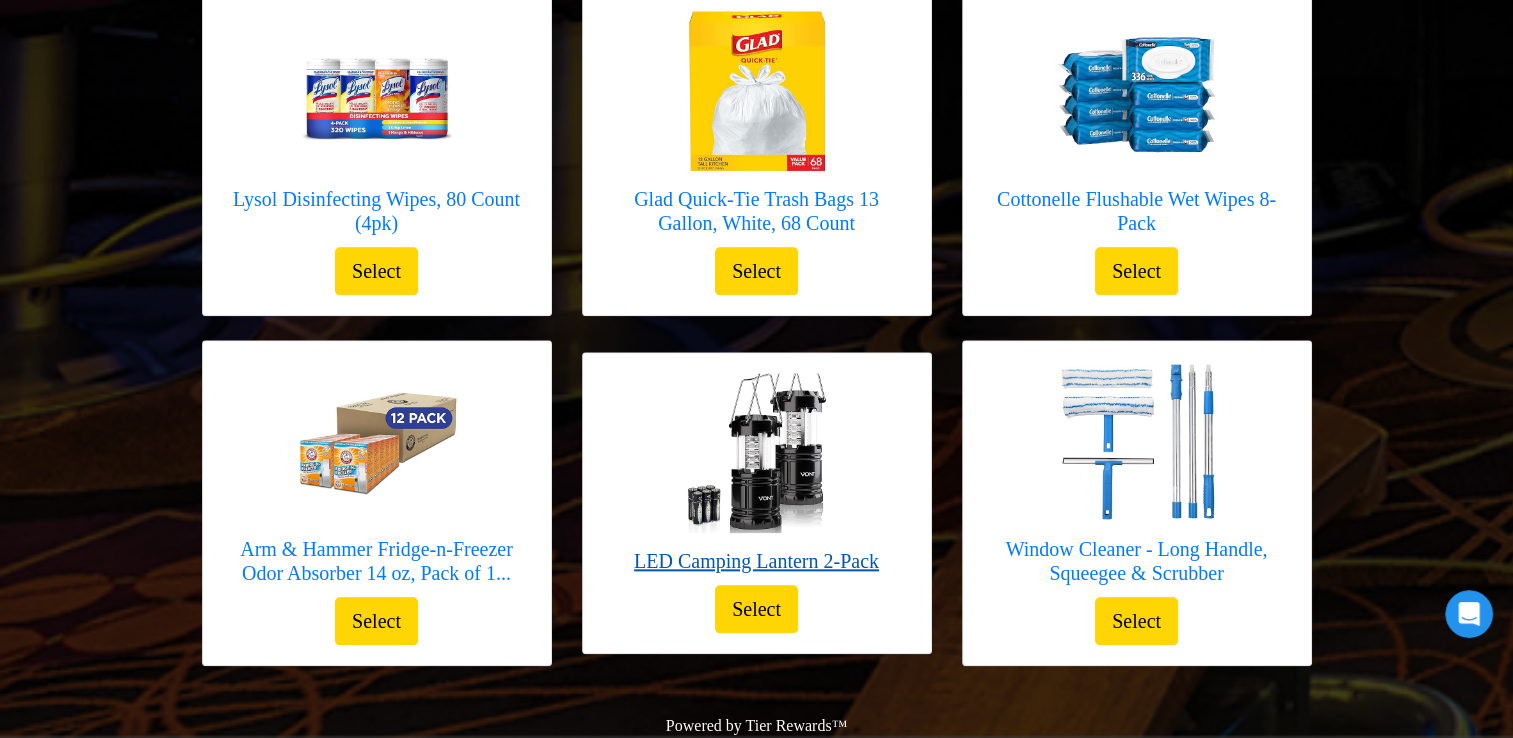 click on "LED Camping Lantern 2-Pack" at bounding box center [756, 561] 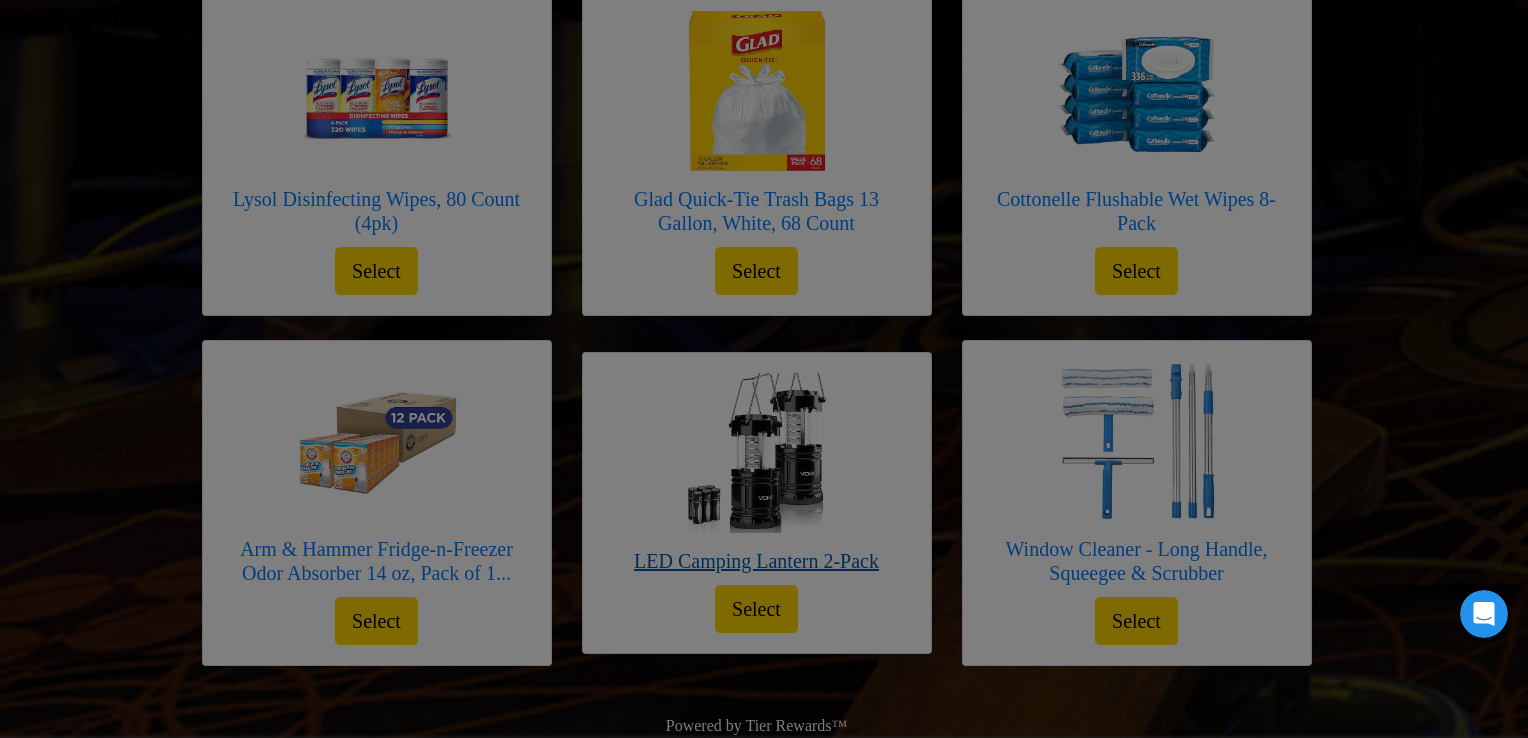 scroll, scrollTop: 0, scrollLeft: 0, axis: both 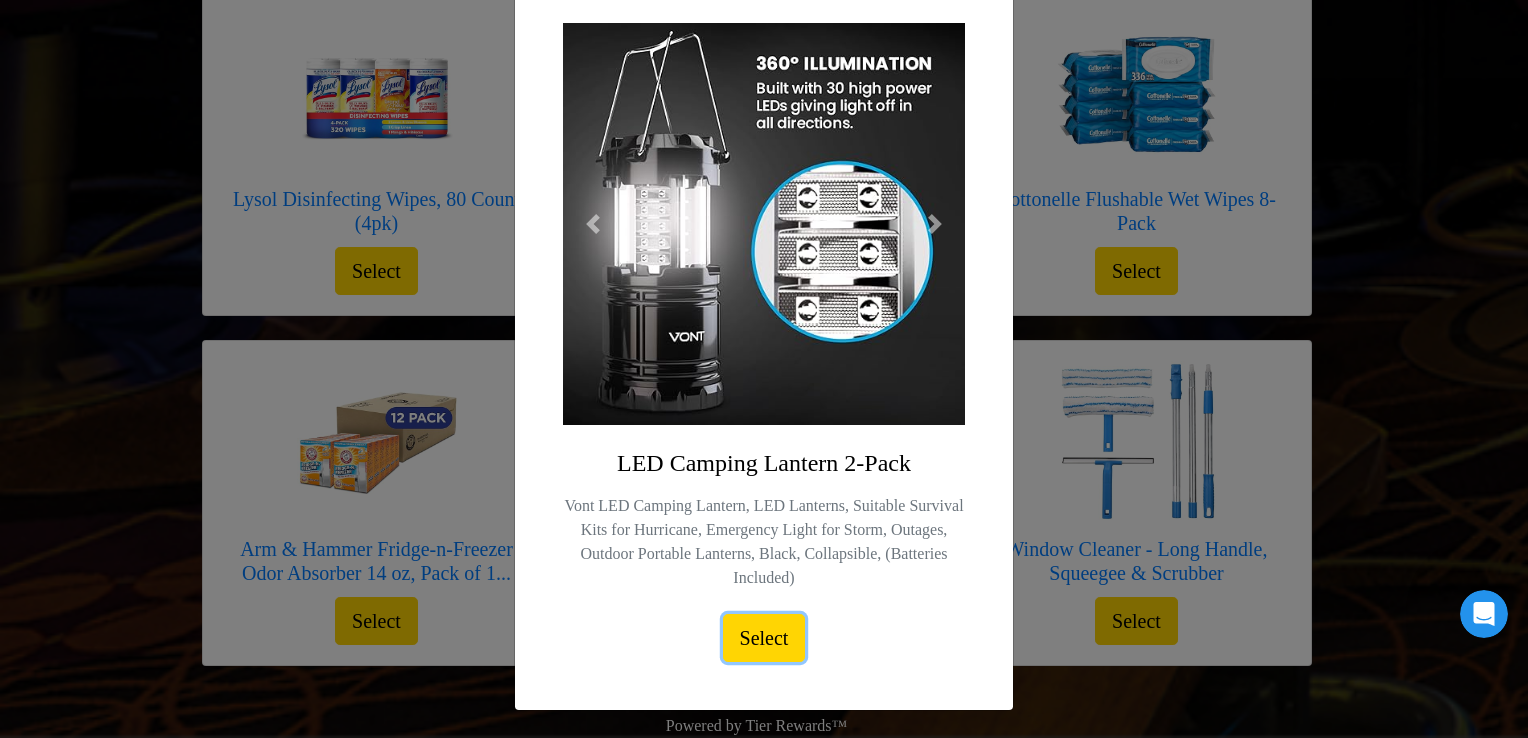 click on "Select" at bounding box center (764, 638) 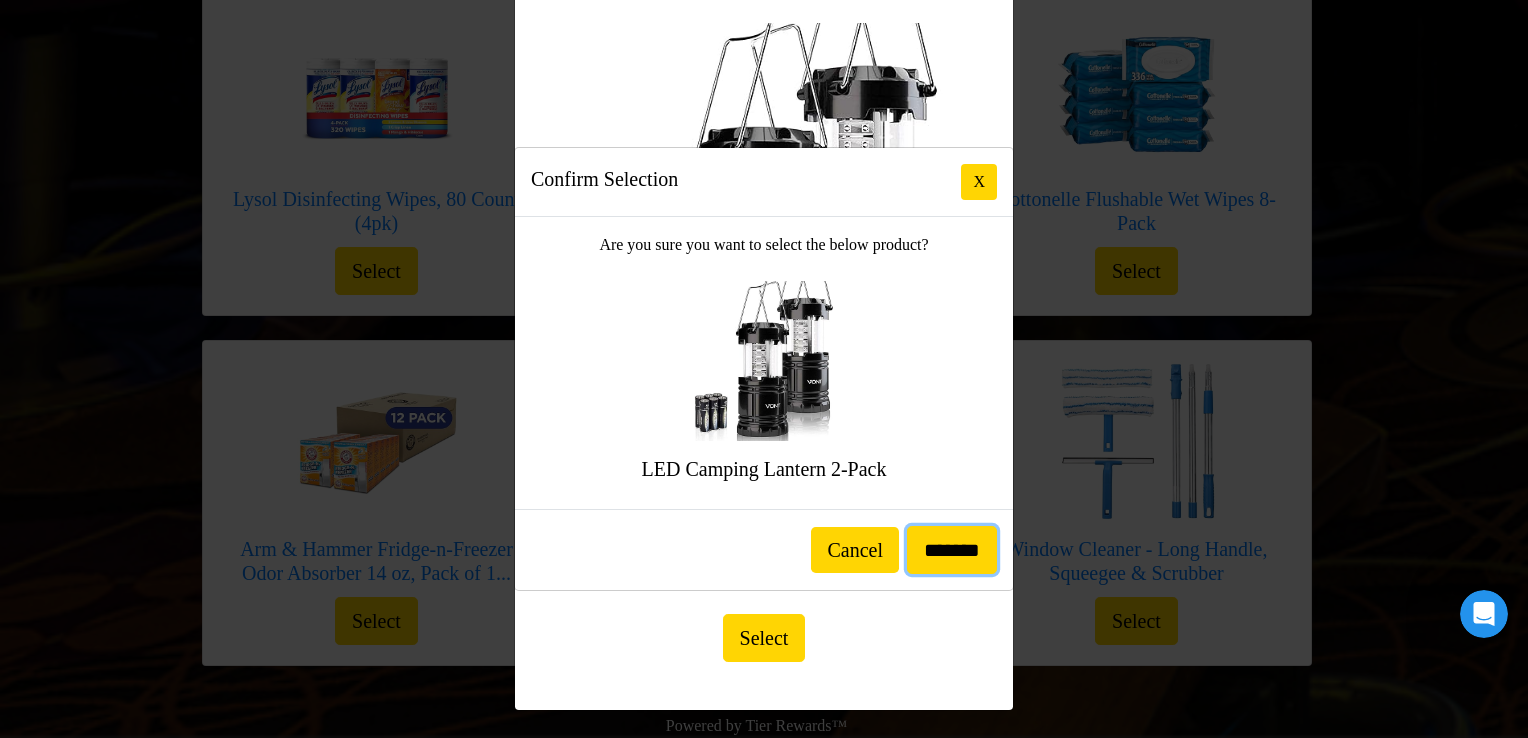 click on "*******" at bounding box center (952, 550) 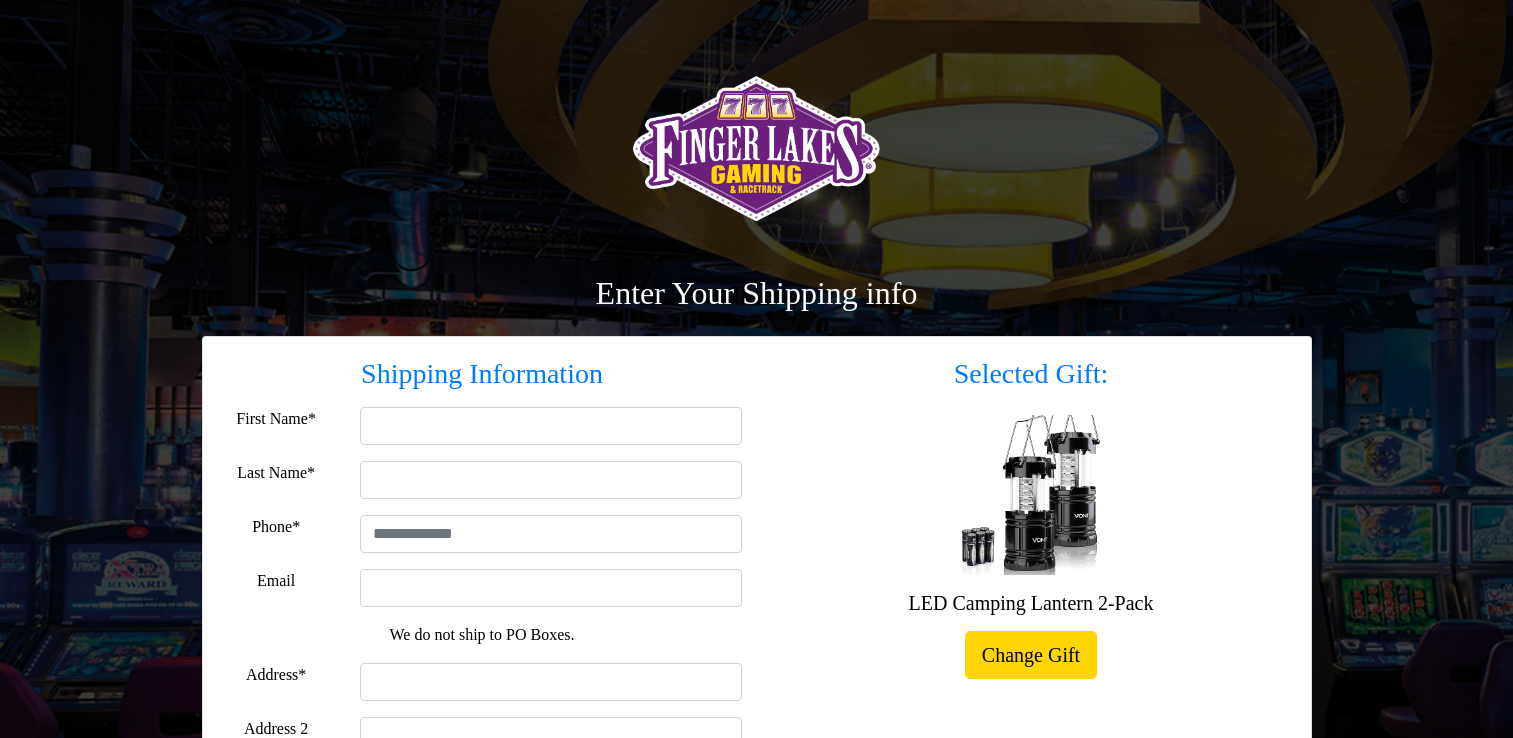scroll, scrollTop: 0, scrollLeft: 0, axis: both 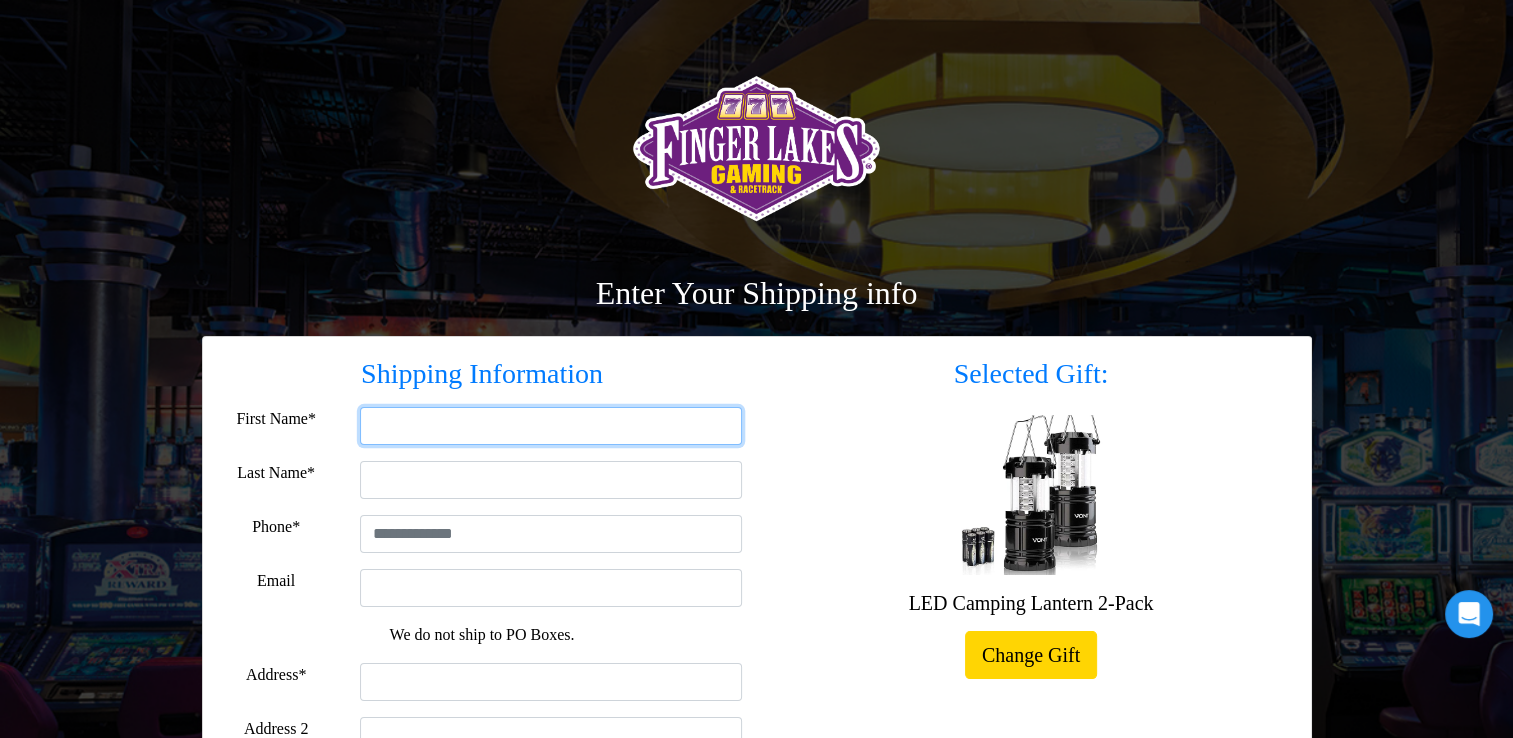 click on "First Name*" at bounding box center [551, 426] 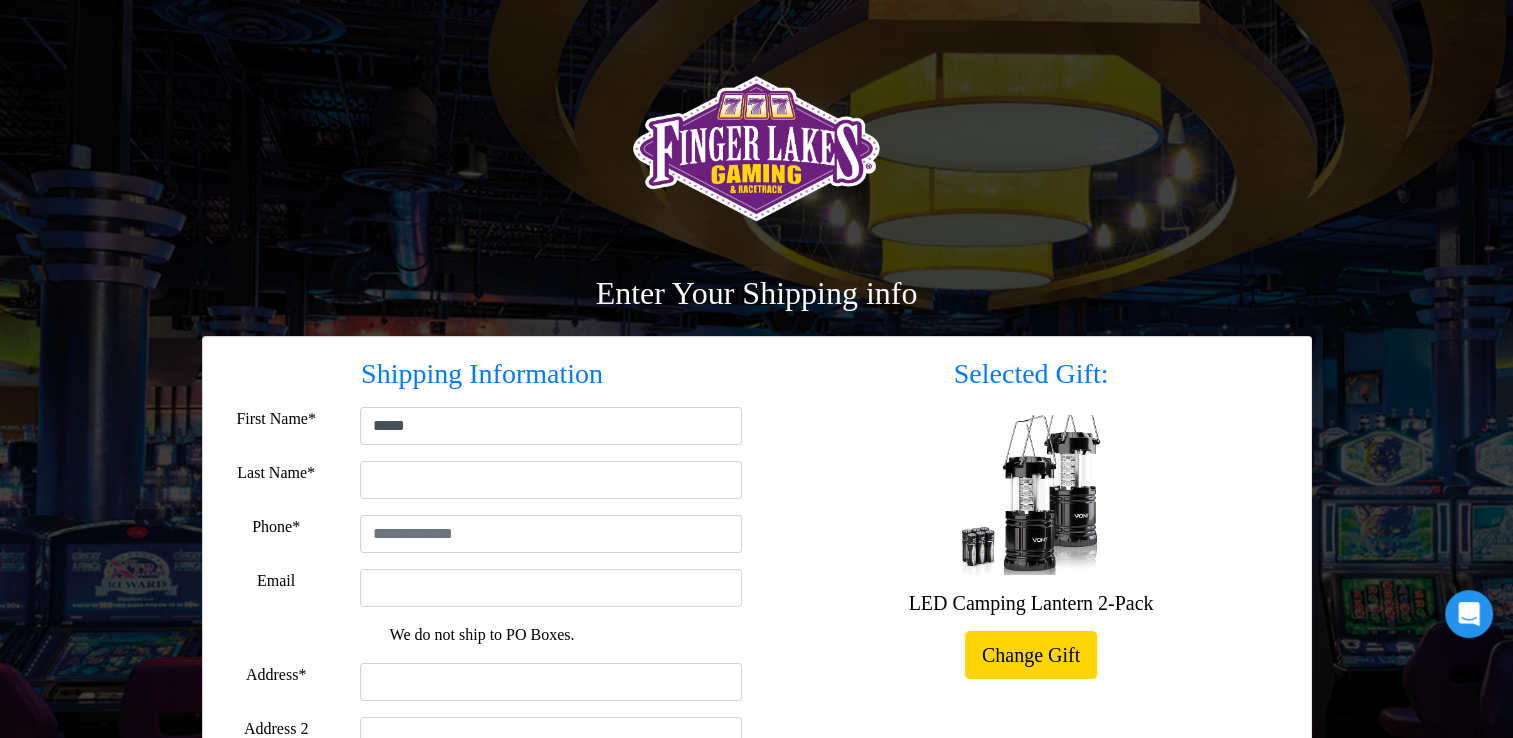 type on "*******" 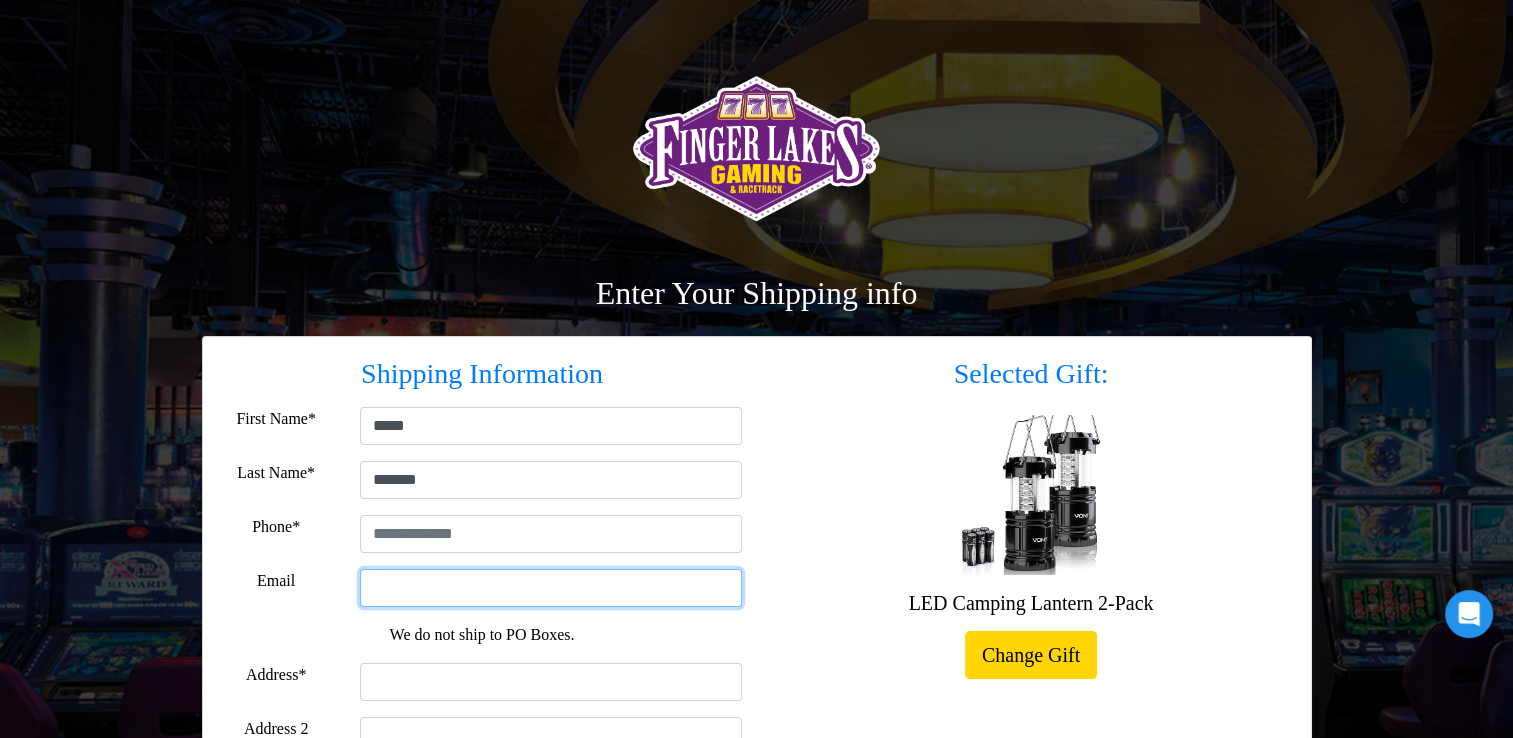 type on "**********" 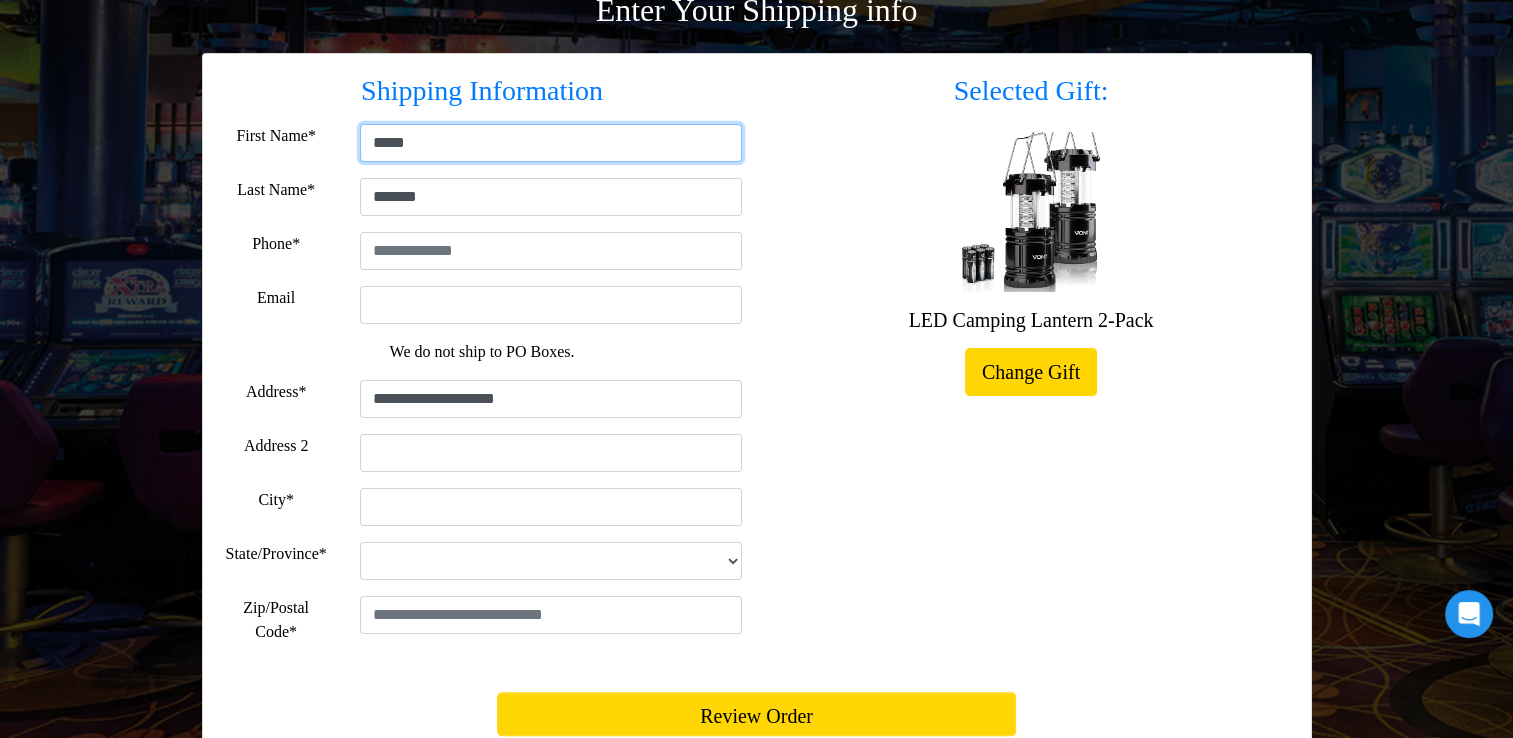 scroll, scrollTop: 293, scrollLeft: 0, axis: vertical 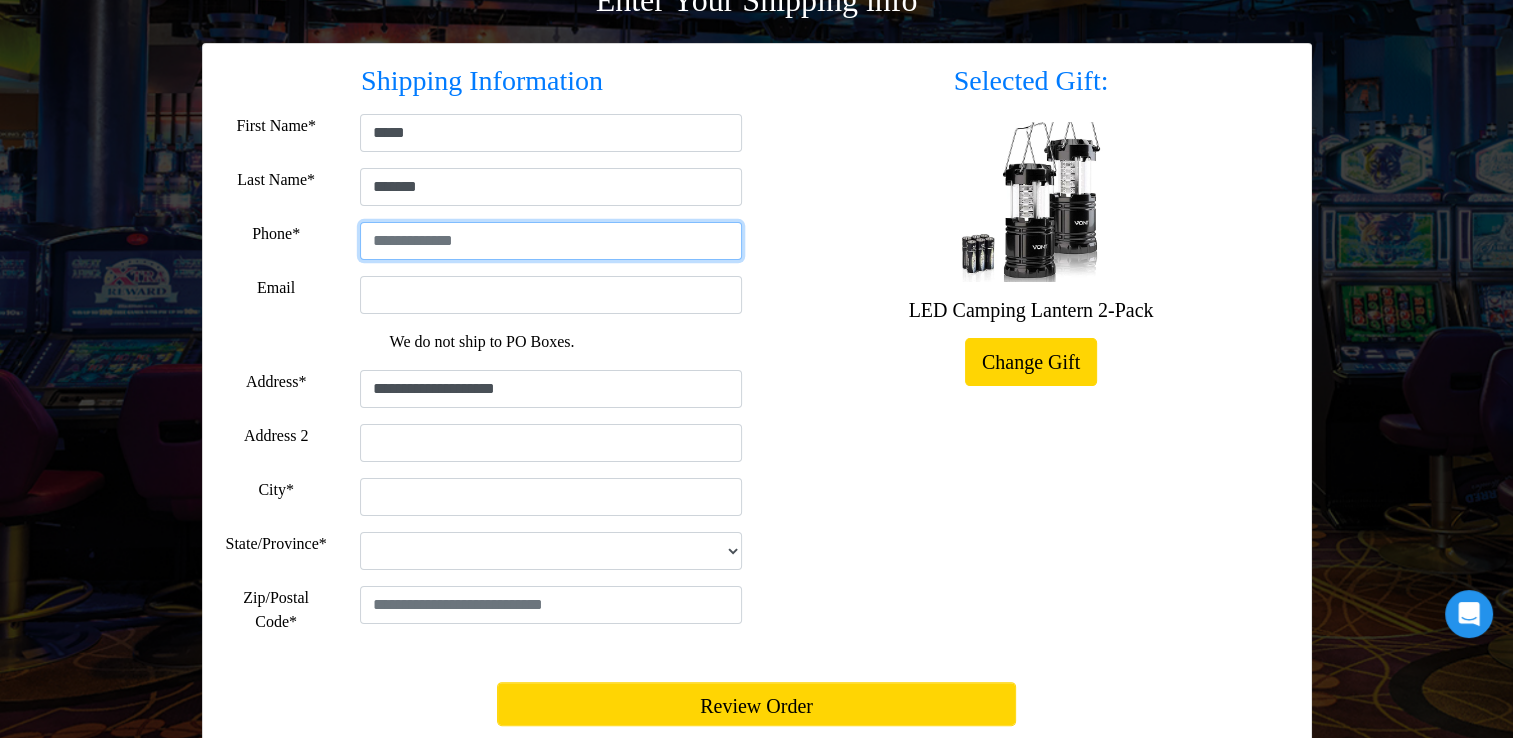 click at bounding box center (551, 241) 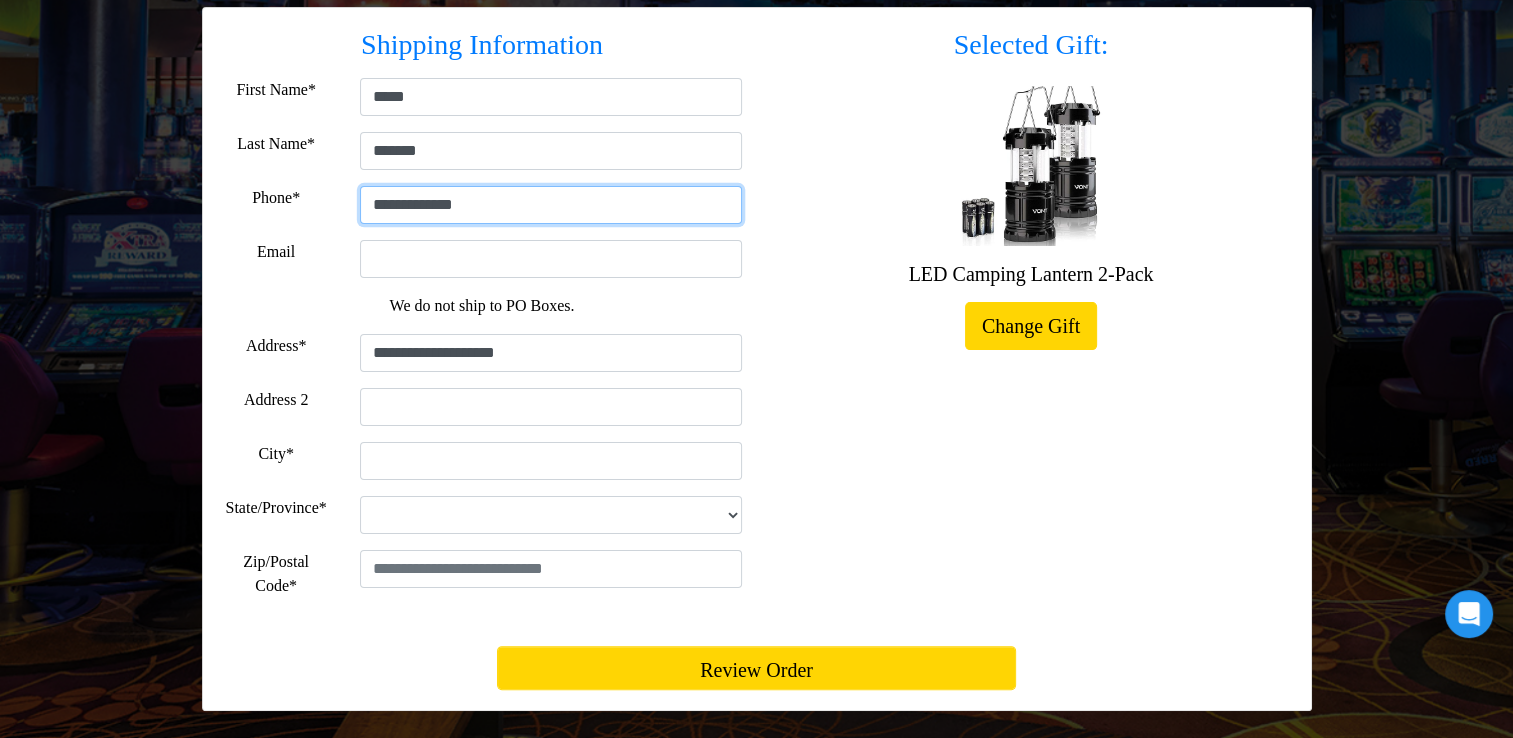 scroll, scrollTop: 349, scrollLeft: 0, axis: vertical 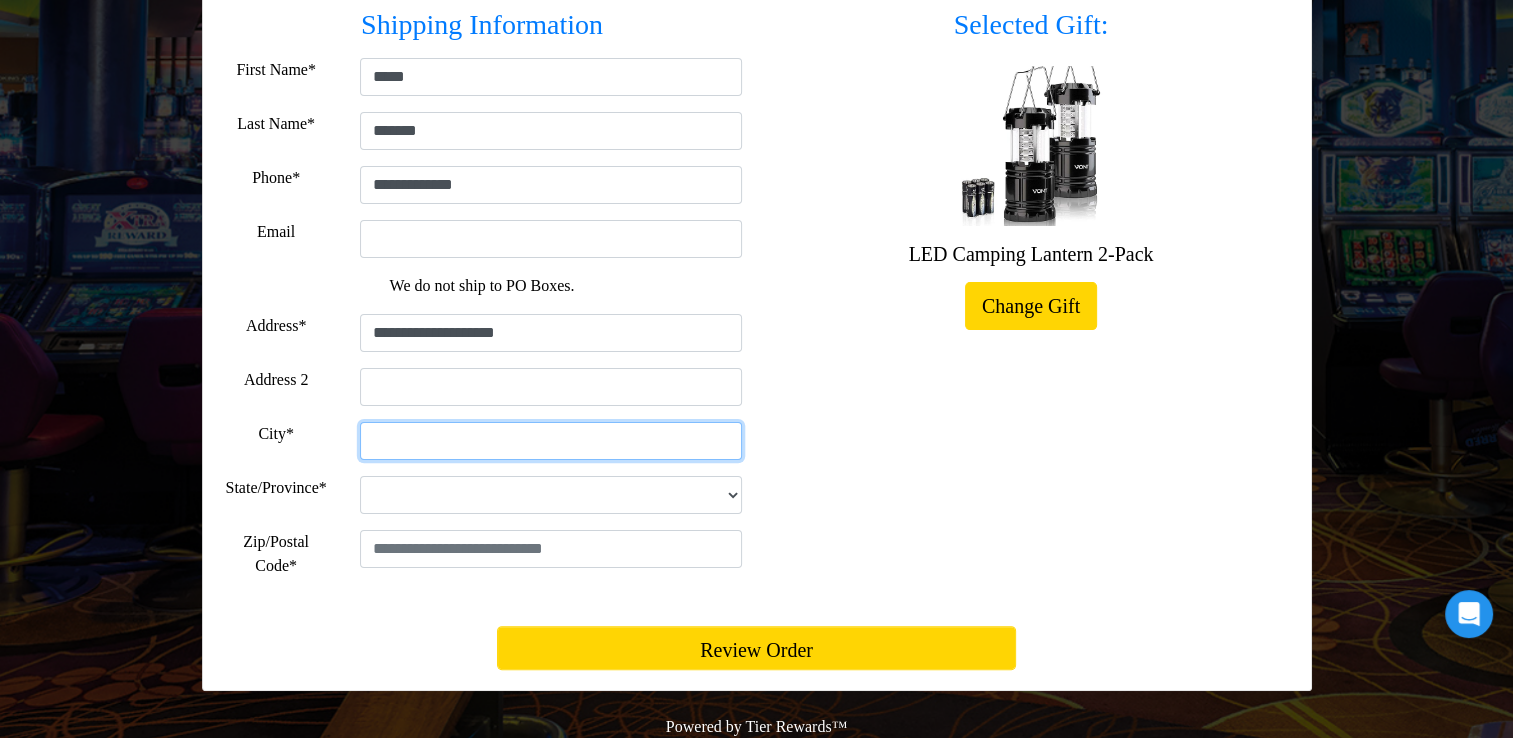 click on "City*" at bounding box center (551, 441) 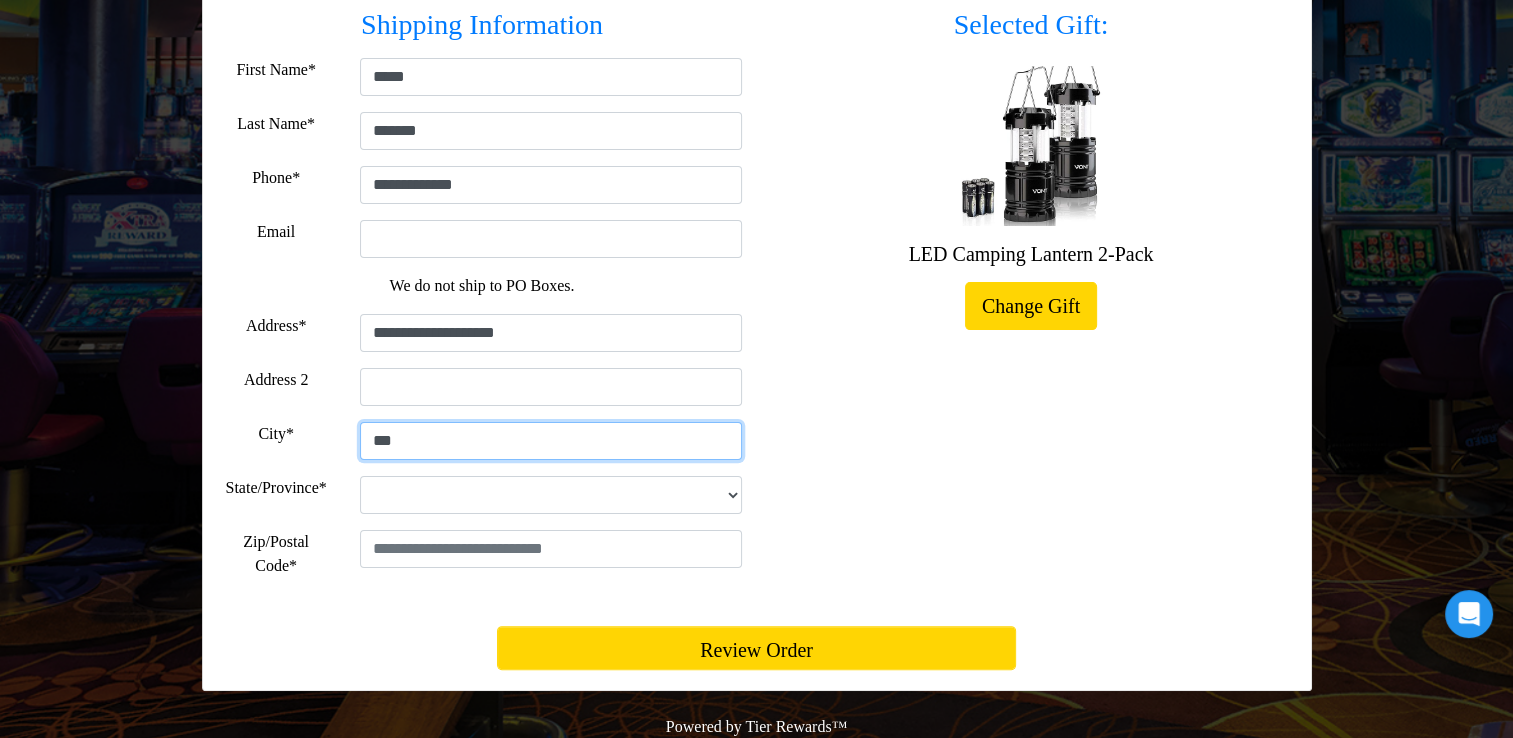 click on "***" at bounding box center (551, 441) 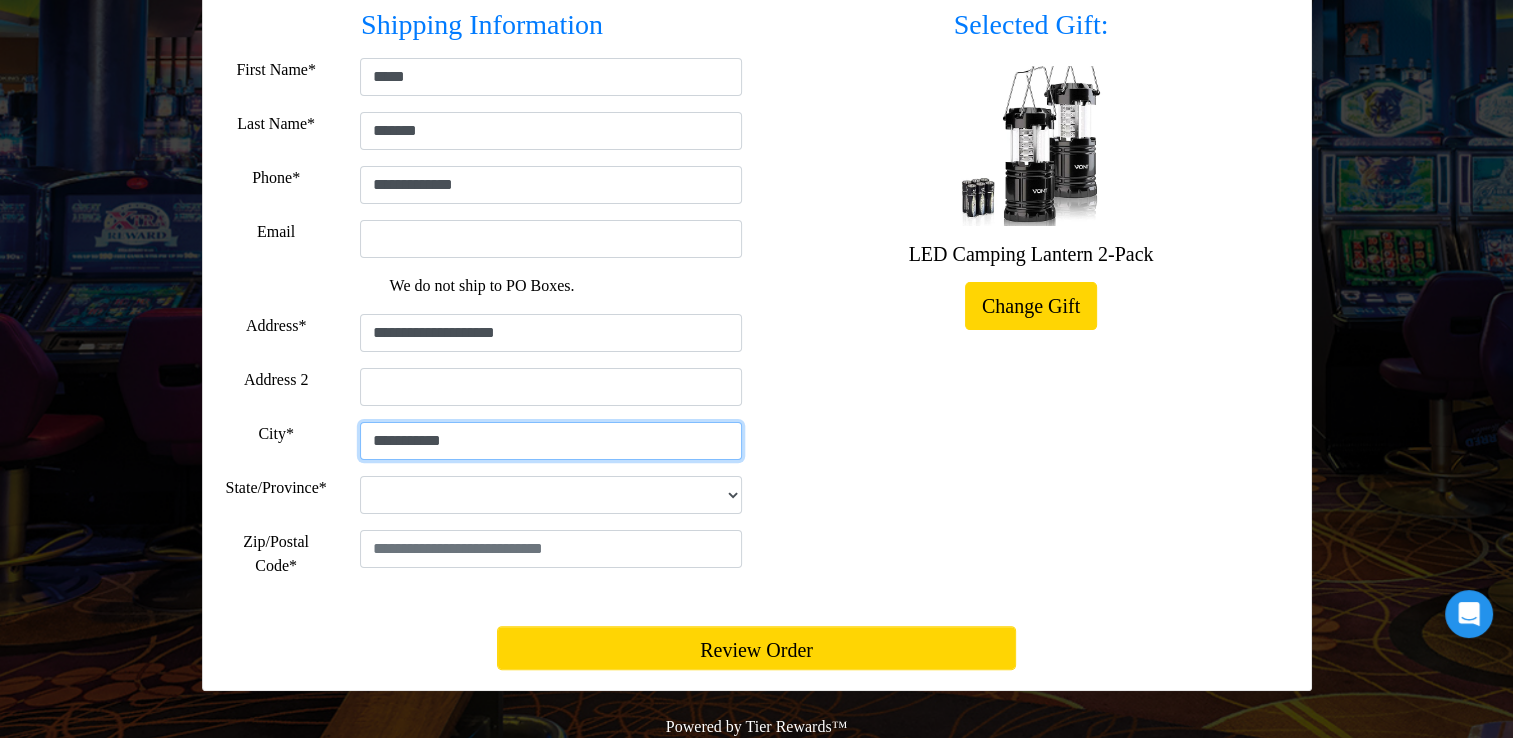 type on "**********" 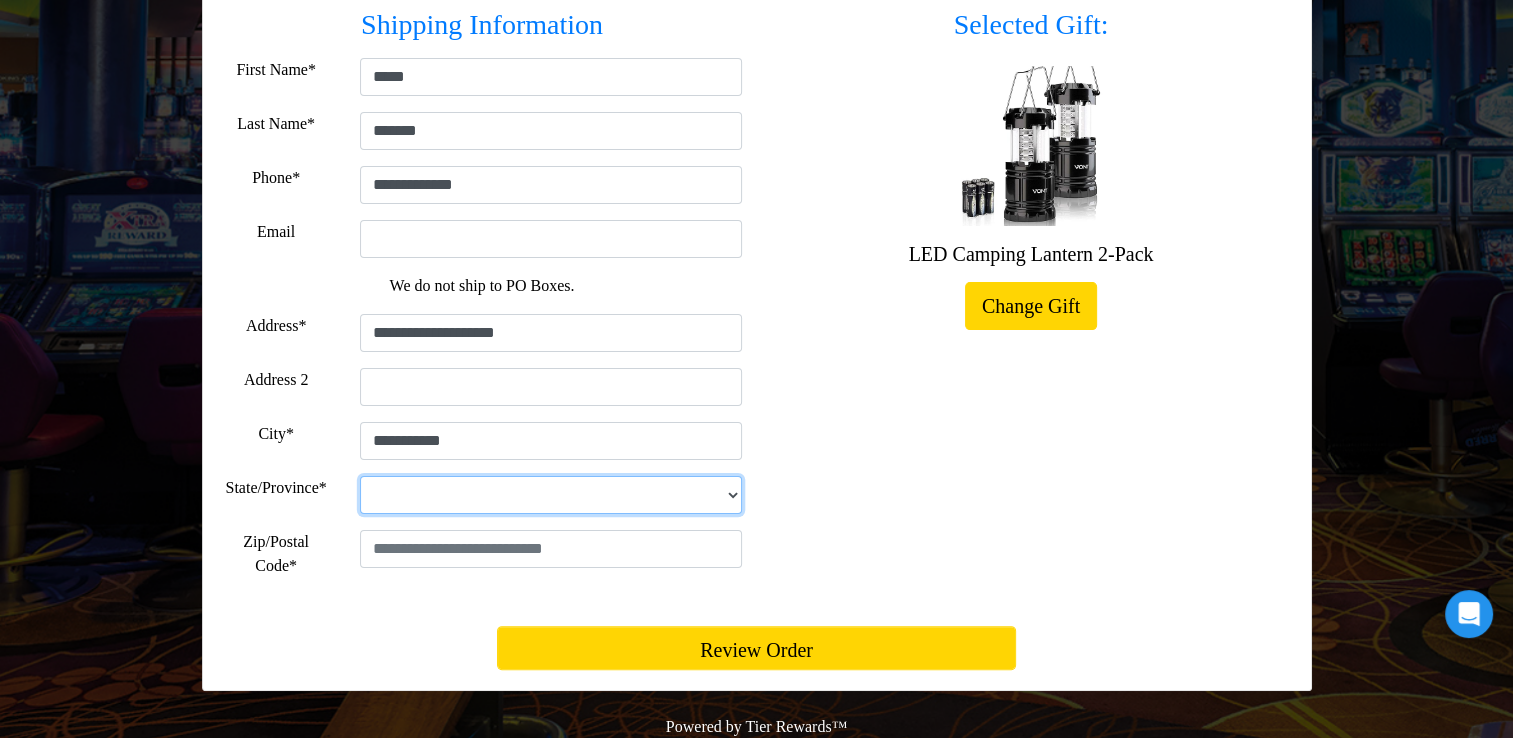 click on "**********" at bounding box center [551, 495] 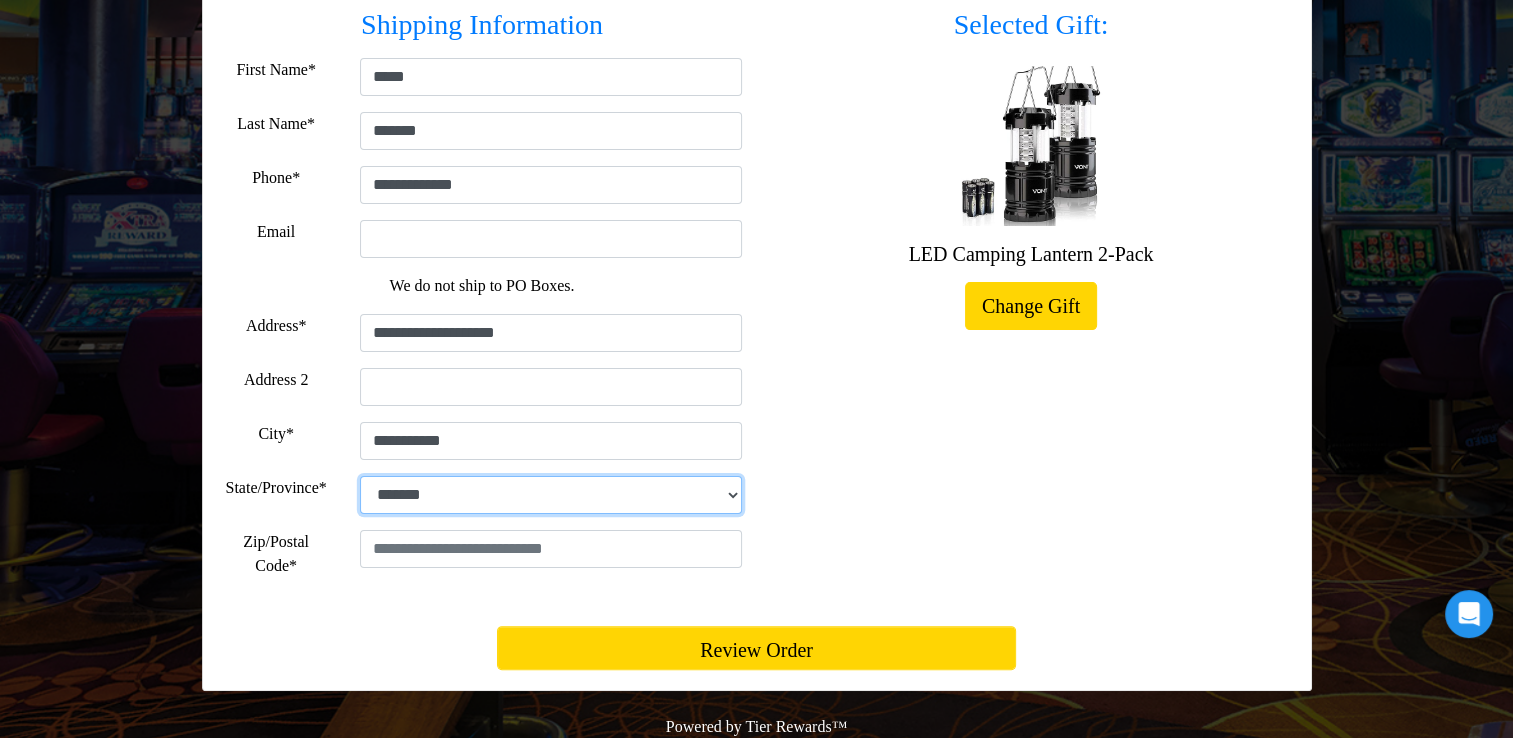click on "**********" at bounding box center [551, 495] 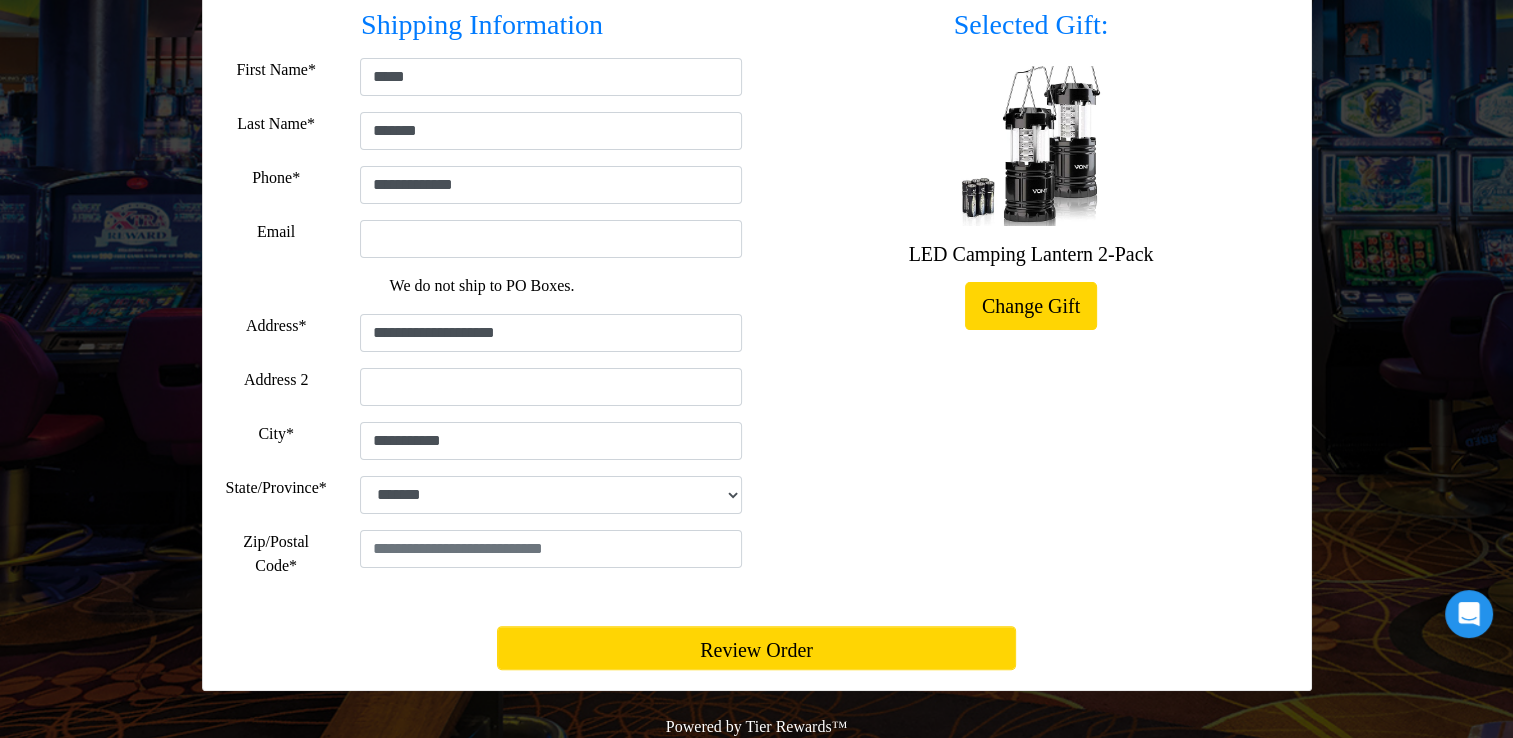 click at bounding box center [551, 558] 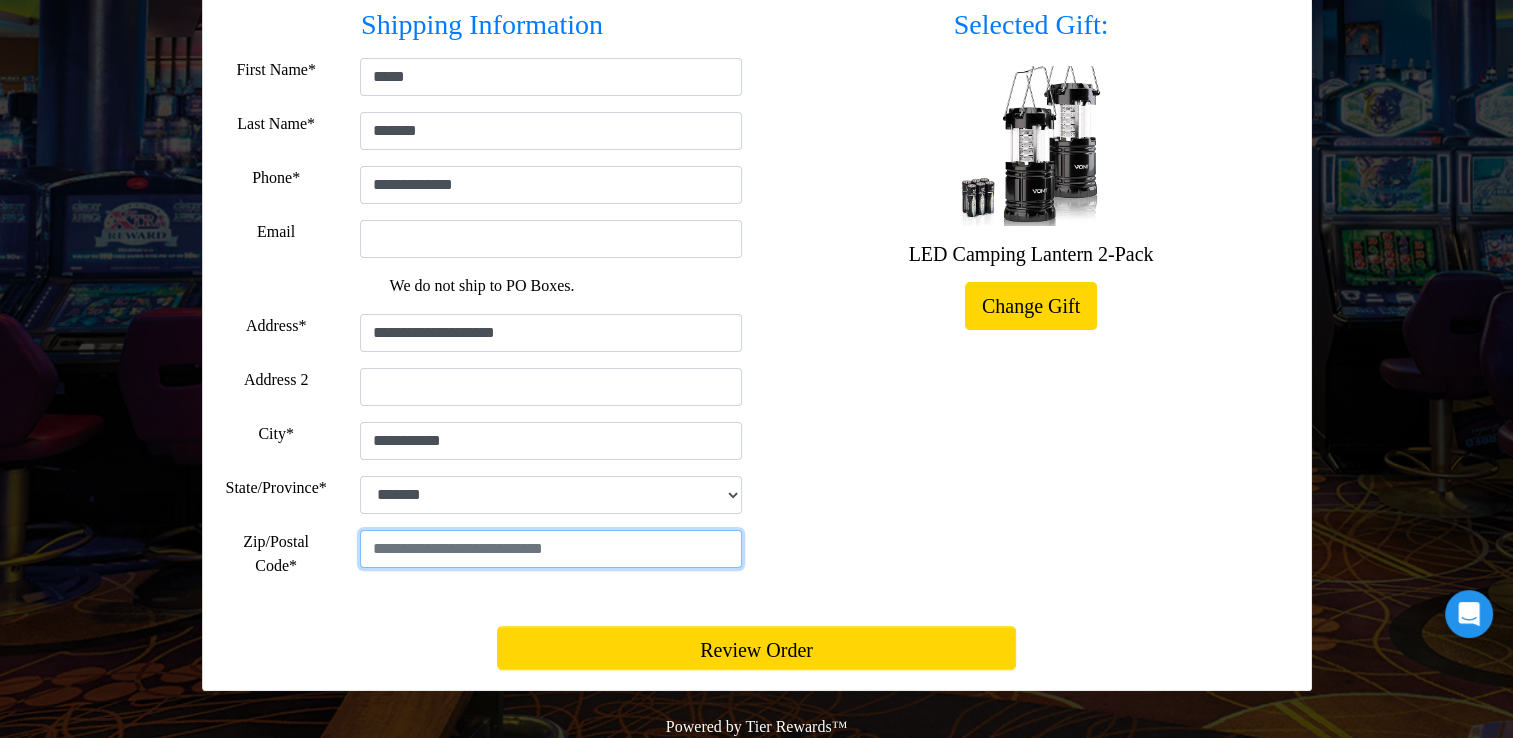 click at bounding box center (551, 549) 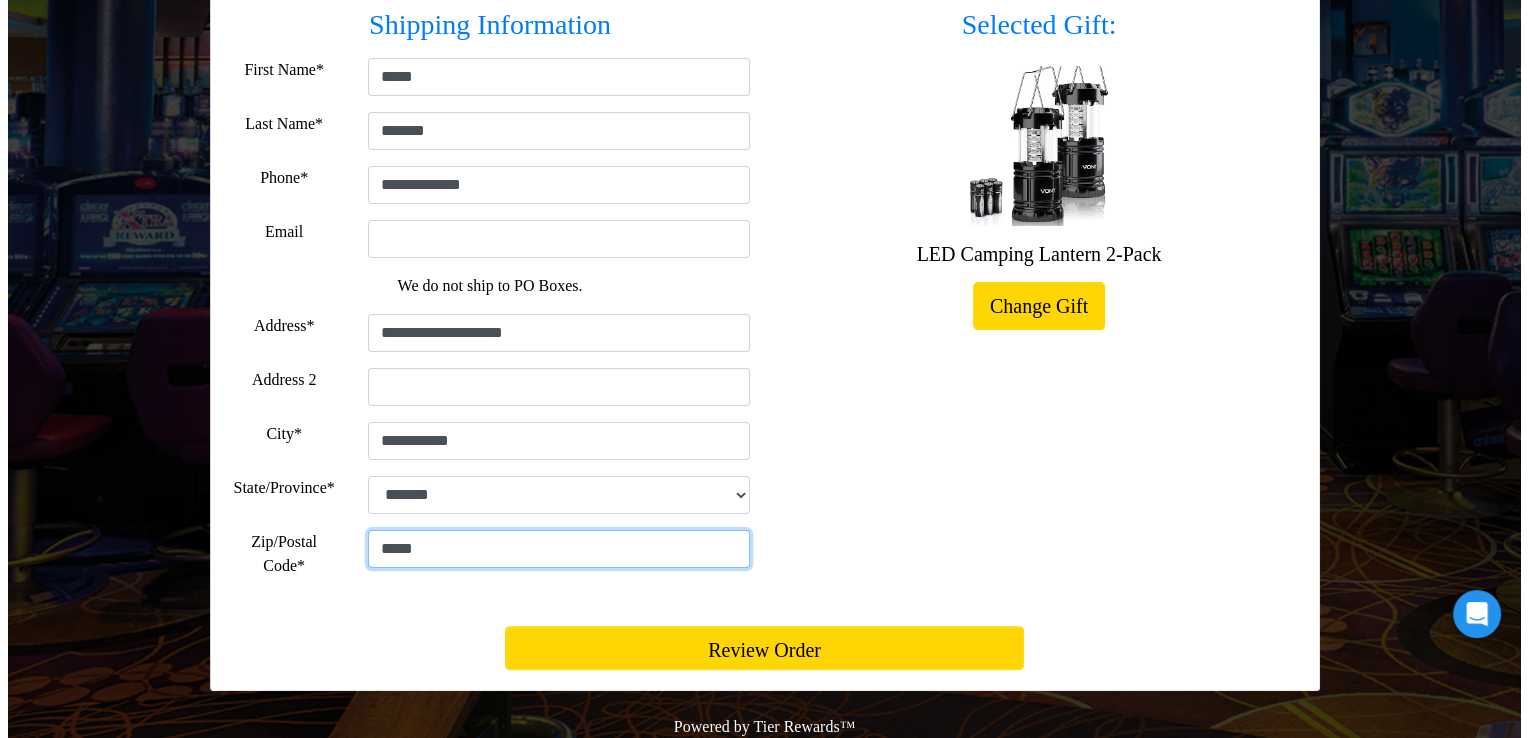 scroll, scrollTop: 349, scrollLeft: 0, axis: vertical 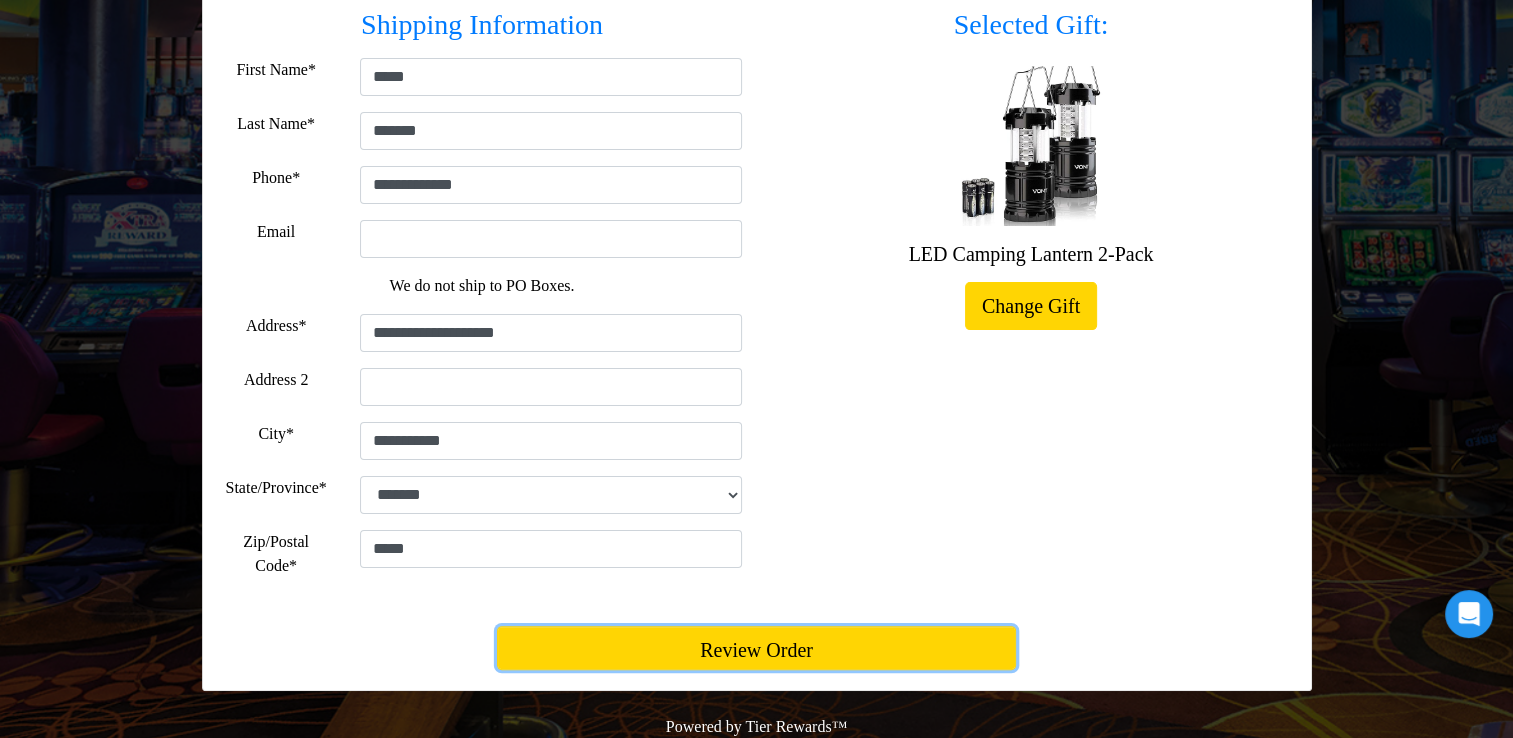 click on "Review Order" at bounding box center [756, 648] 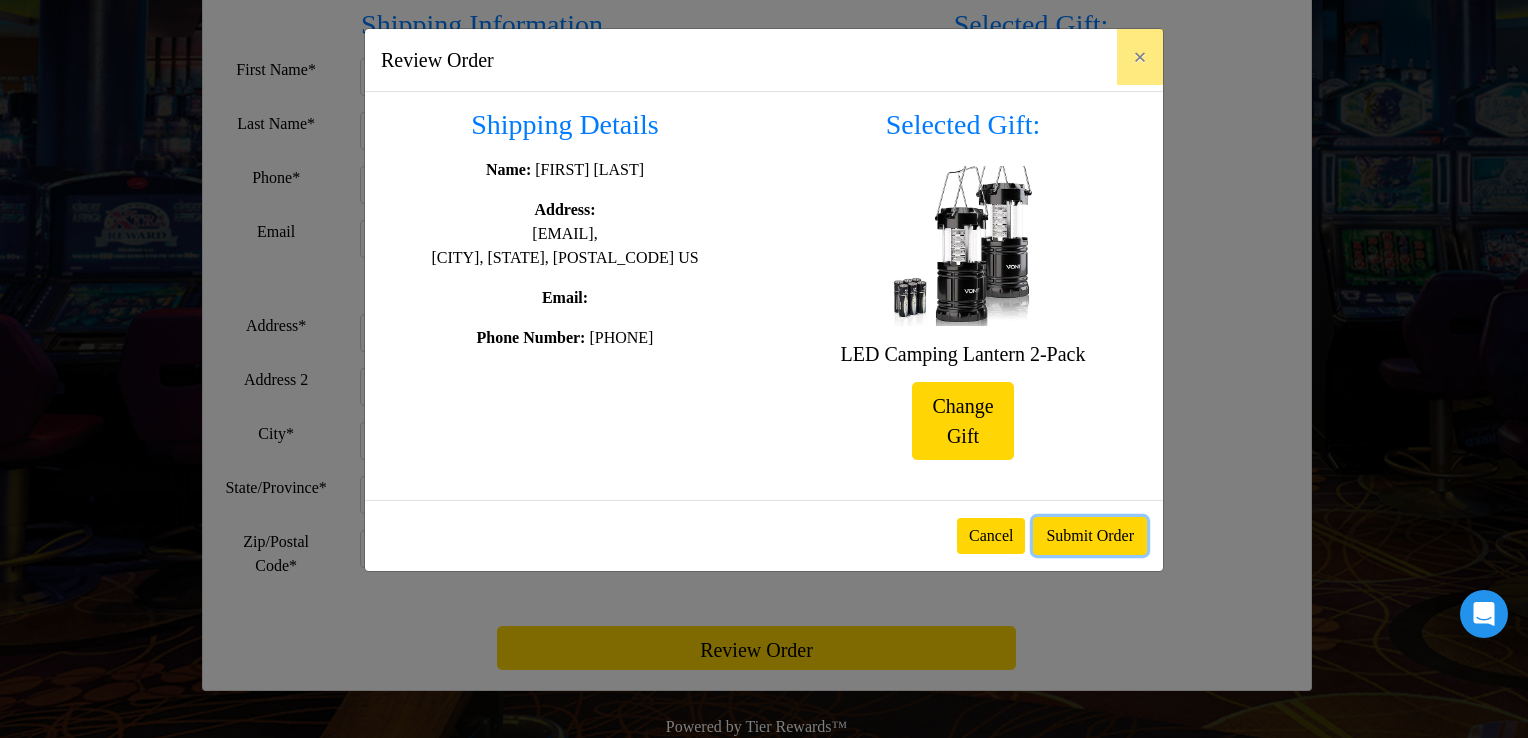 click on "Submit Order" at bounding box center (1090, 536) 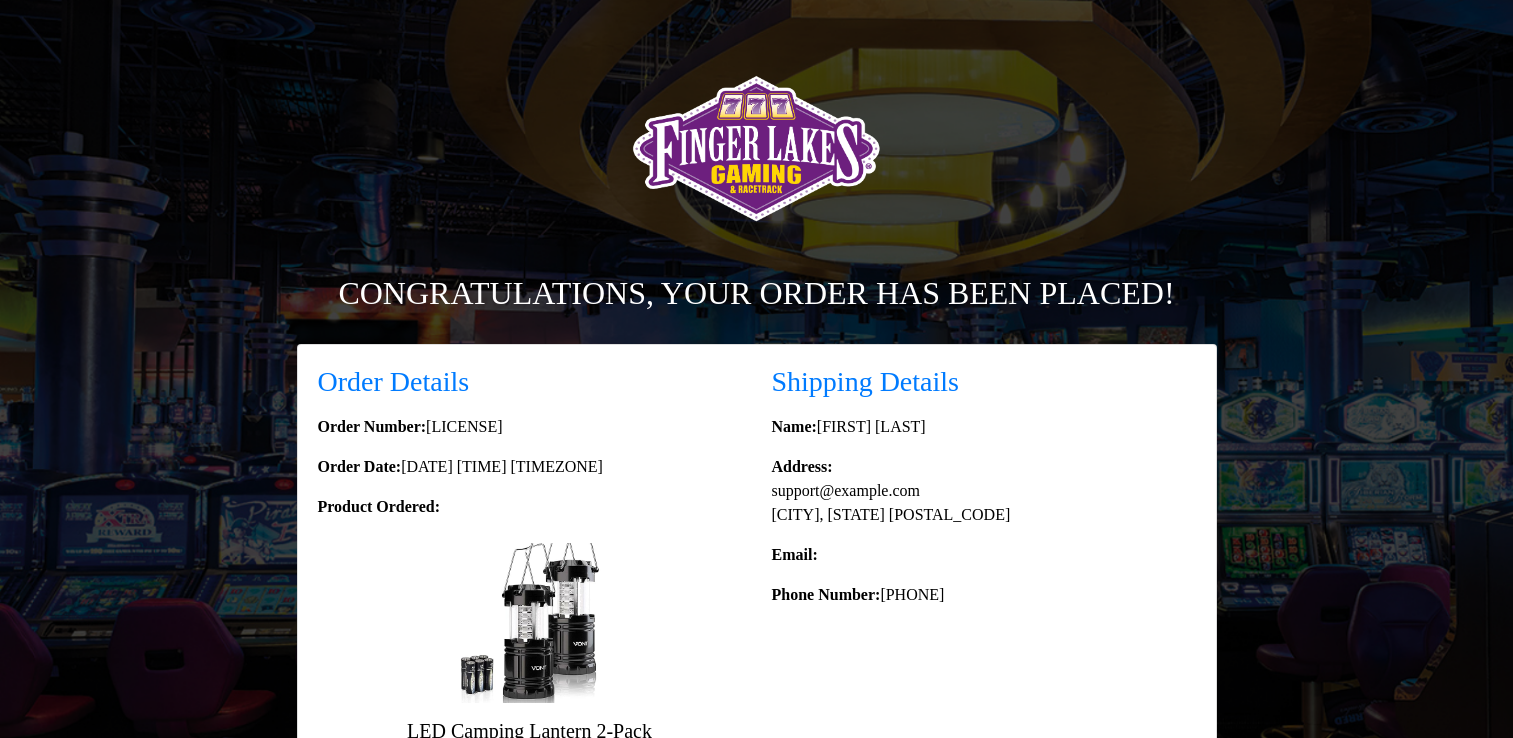 scroll, scrollTop: 0, scrollLeft: 0, axis: both 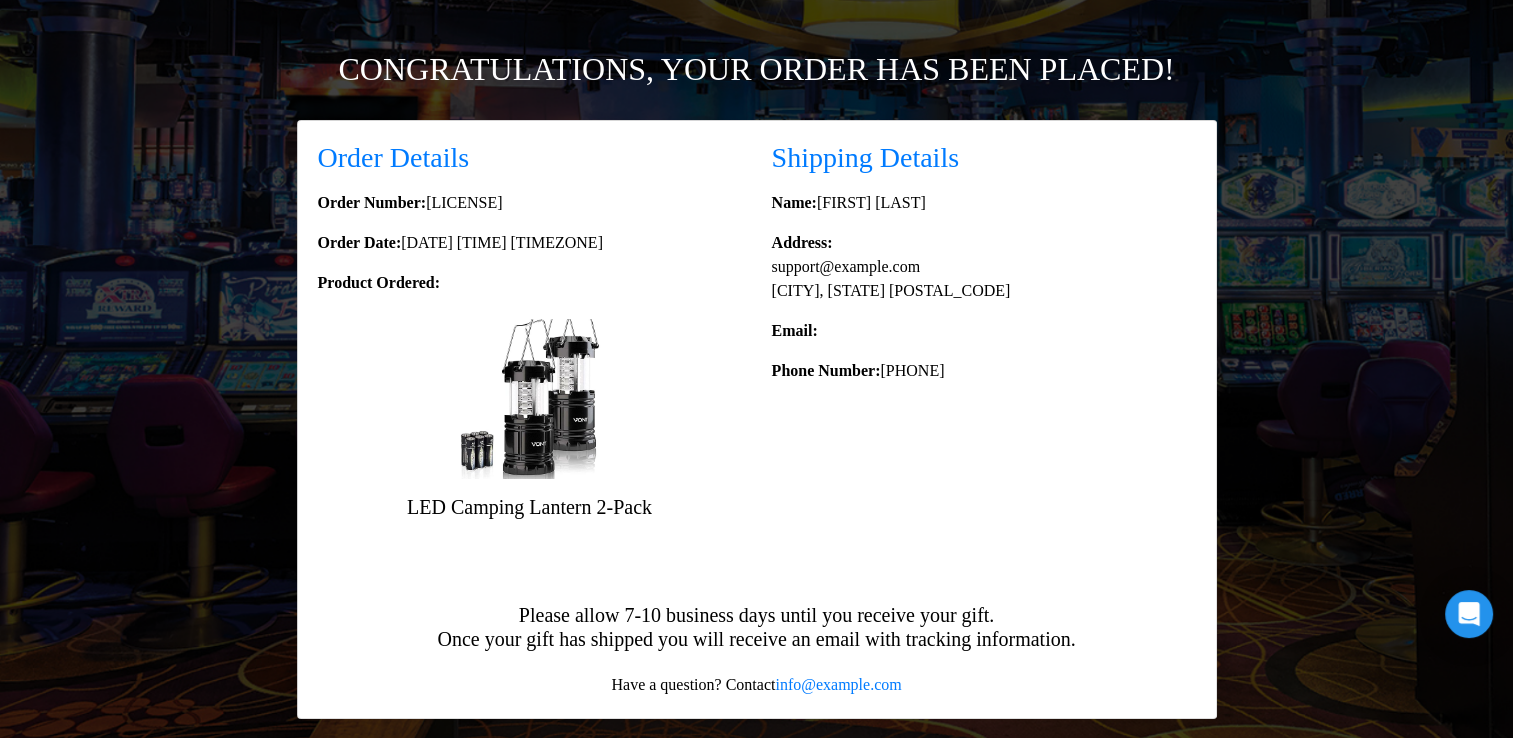 click on "Email:" at bounding box center (984, 331) 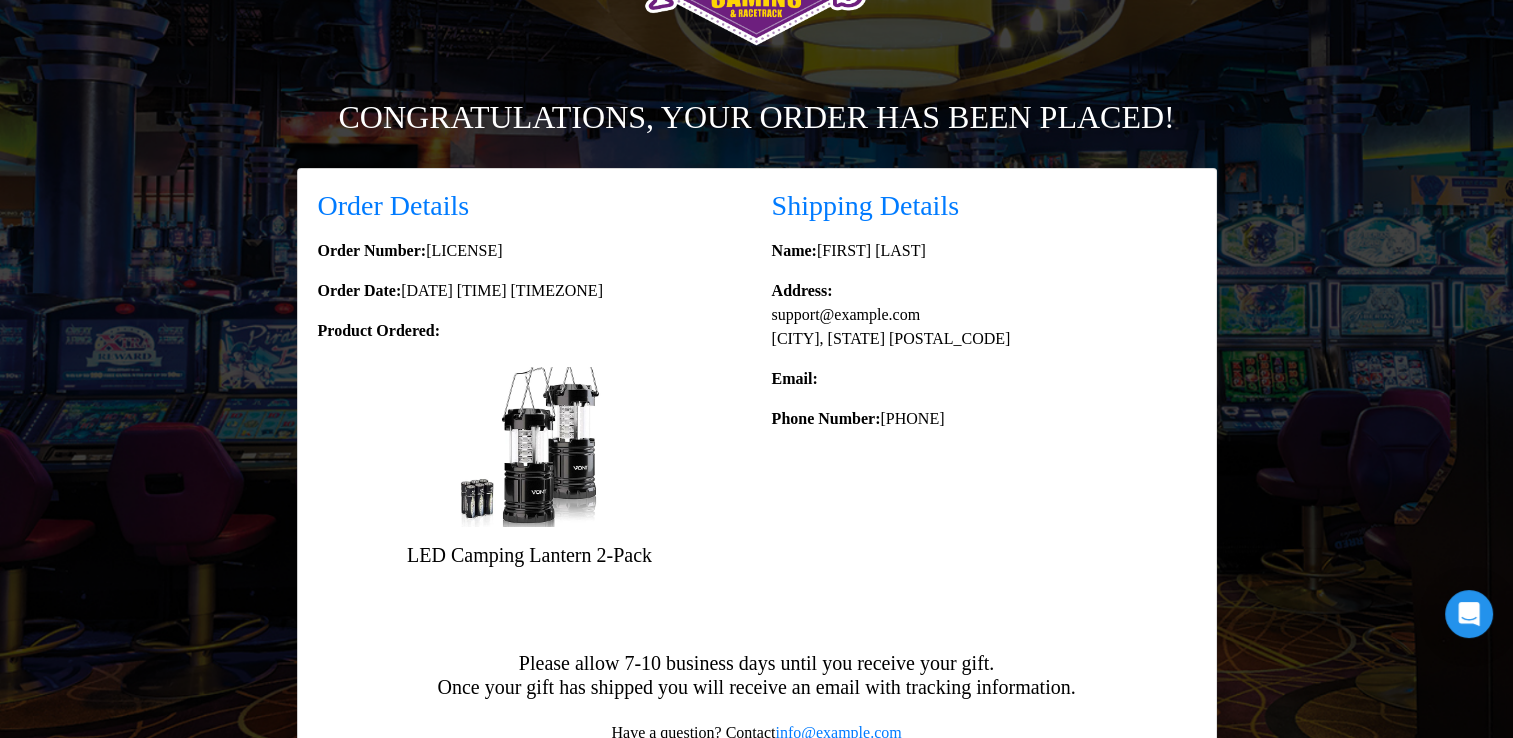 scroll, scrollTop: 252, scrollLeft: 0, axis: vertical 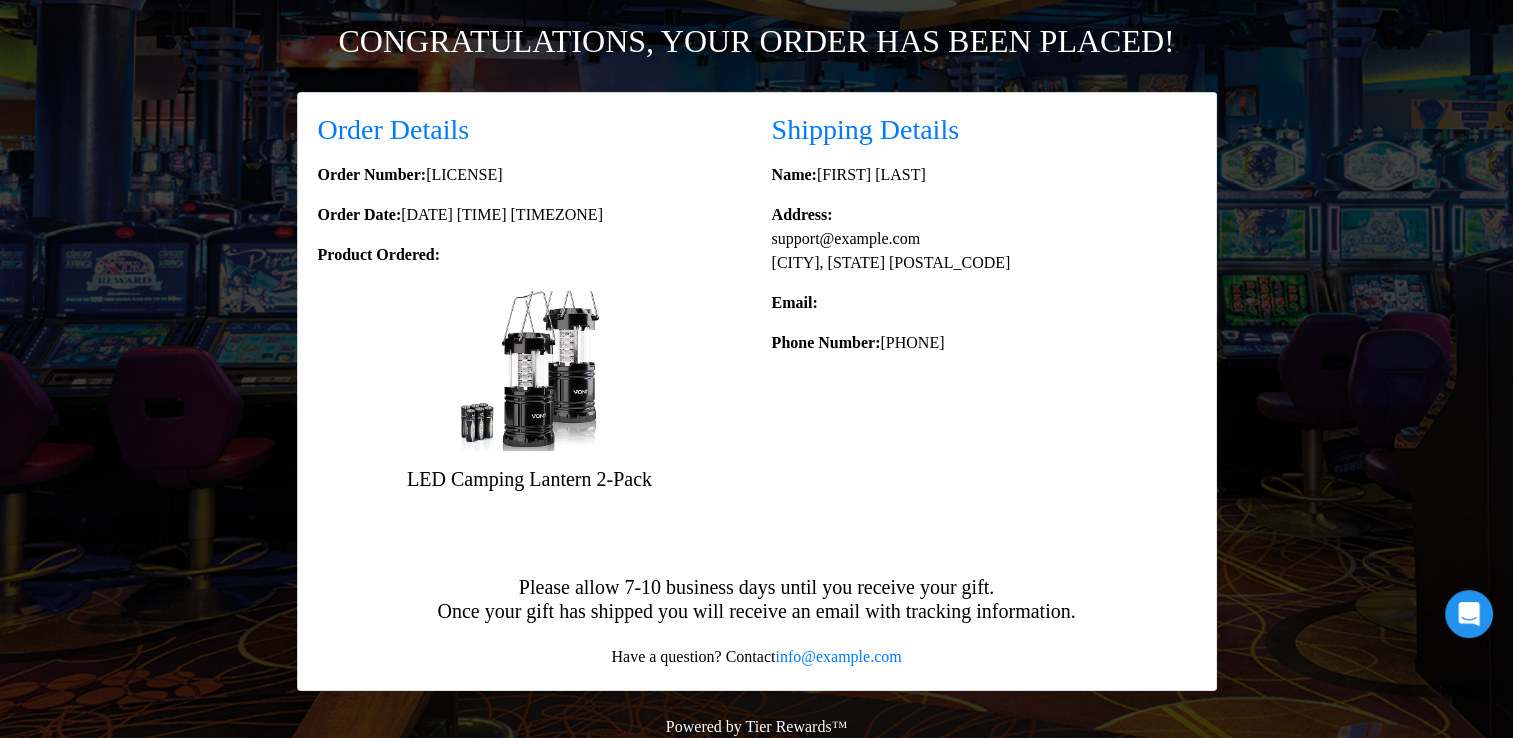 drag, startPoint x: 761, startPoint y: 234, endPoint x: 1032, endPoint y: 235, distance: 271.00183 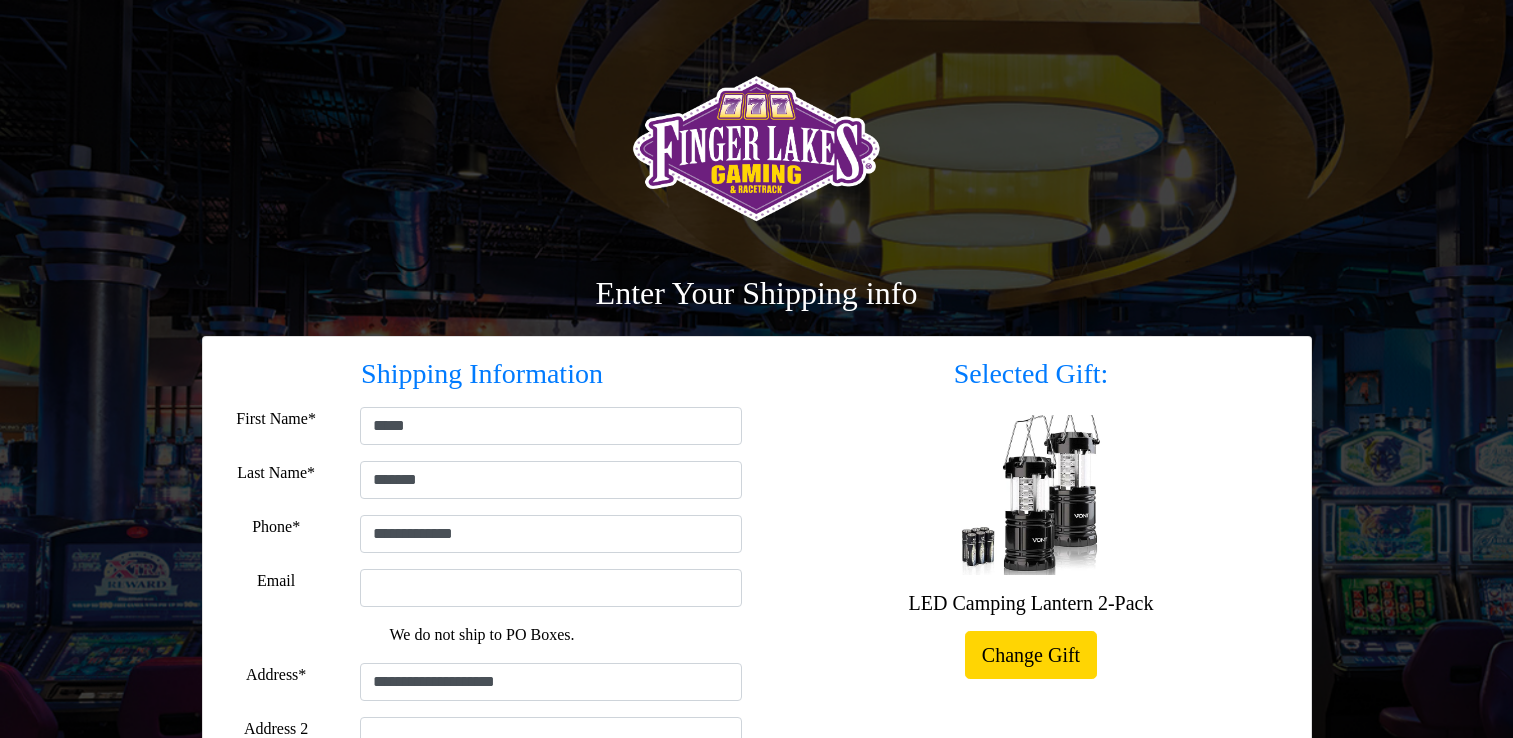 select on "**" 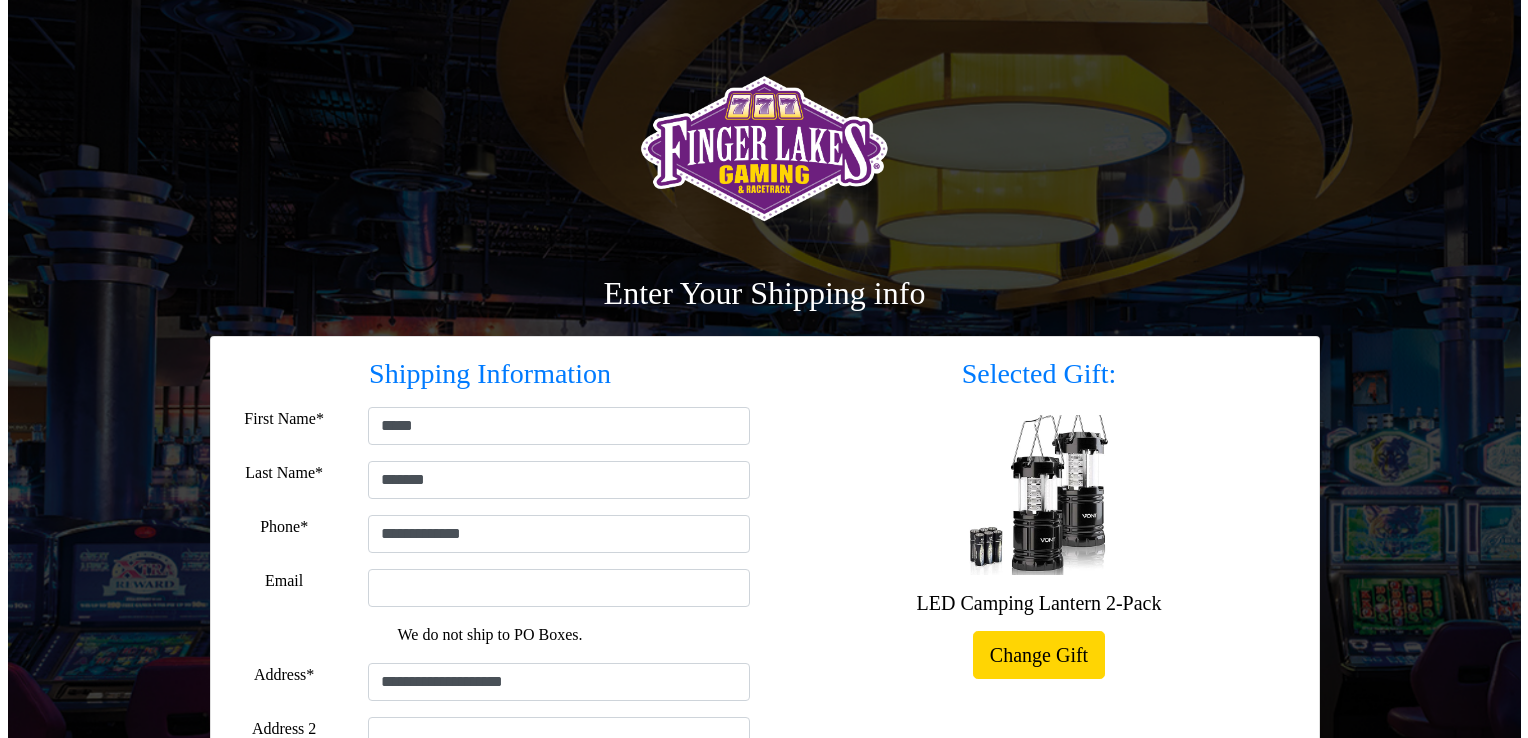 scroll, scrollTop: 349, scrollLeft: 0, axis: vertical 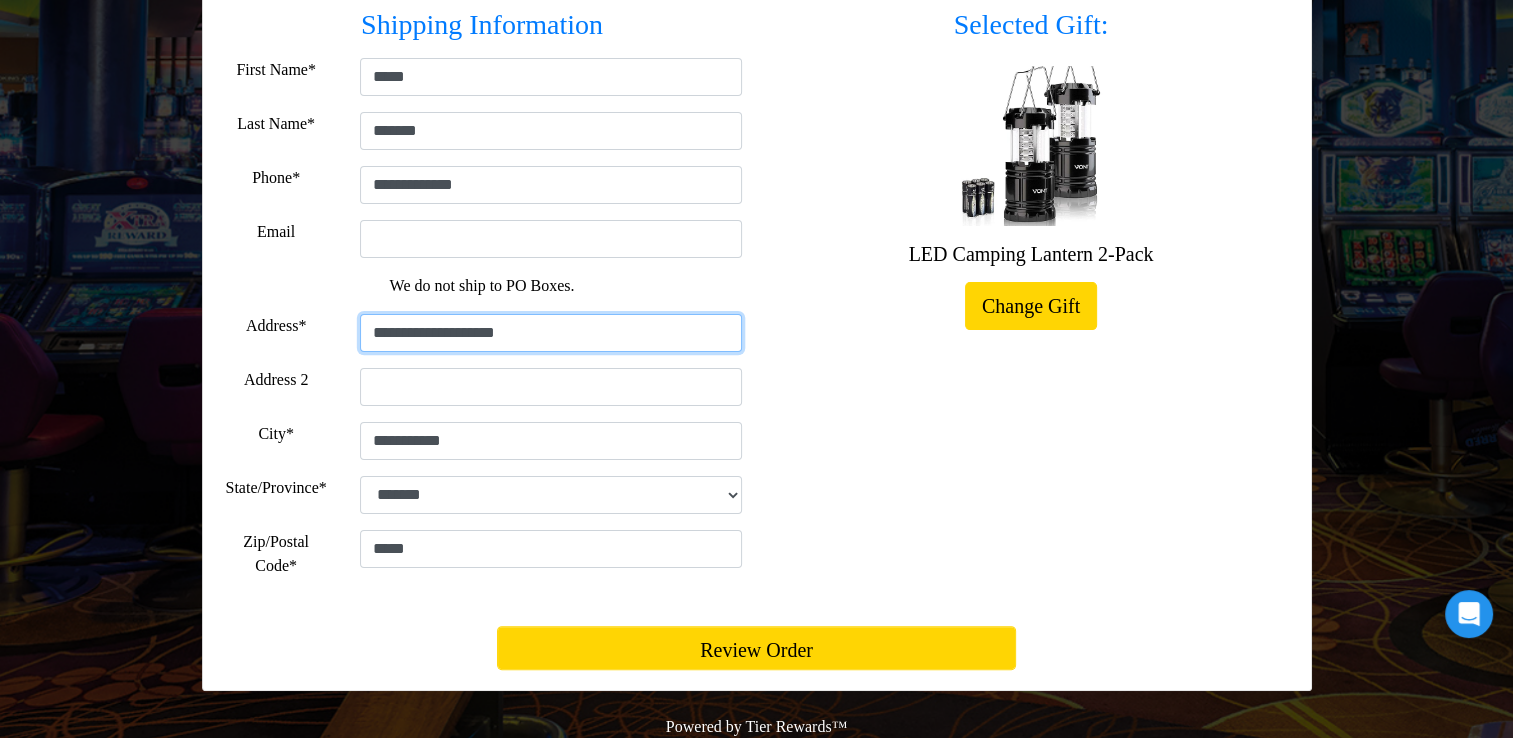drag, startPoint x: 566, startPoint y: 333, endPoint x: 363, endPoint y: 328, distance: 203.06157 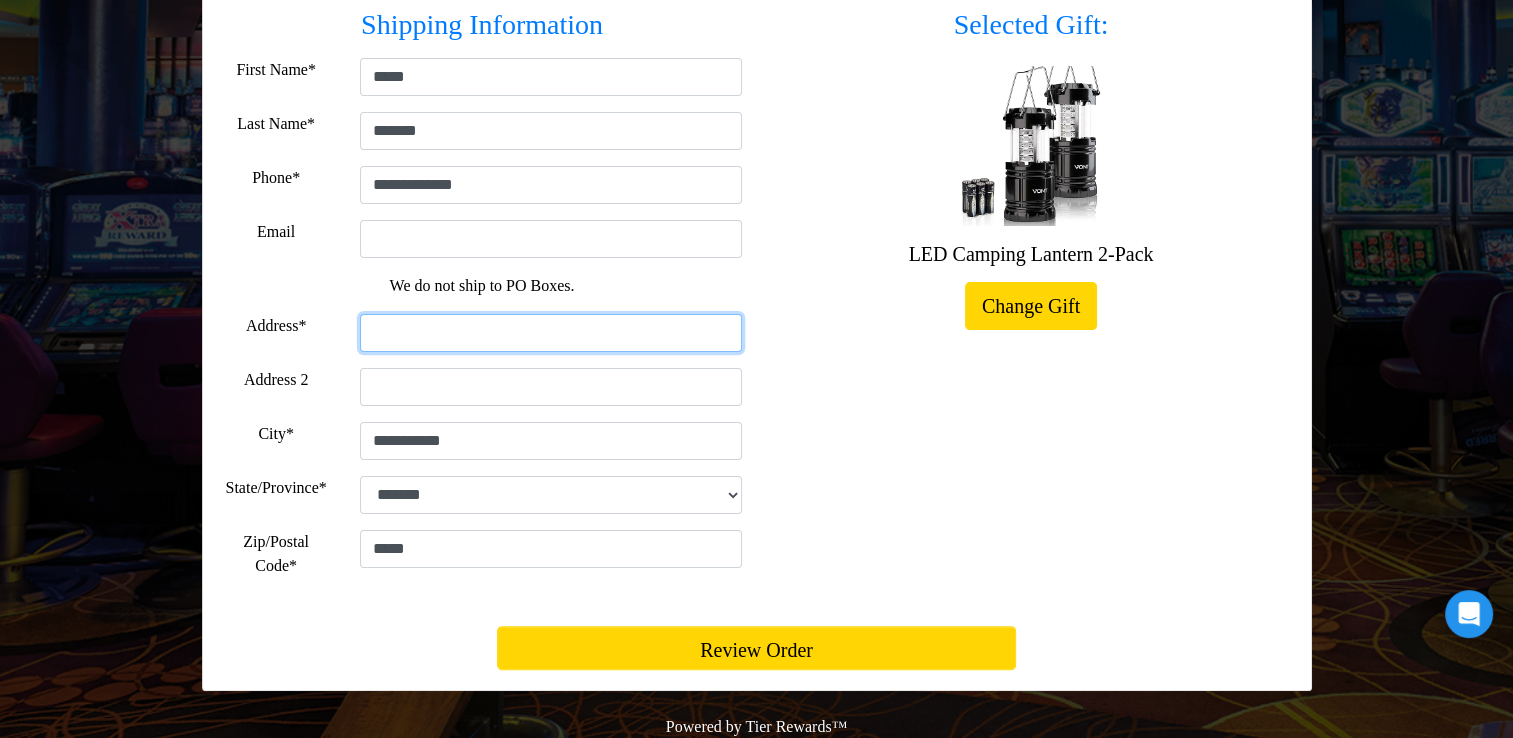 click on "Address*" at bounding box center [551, 333] 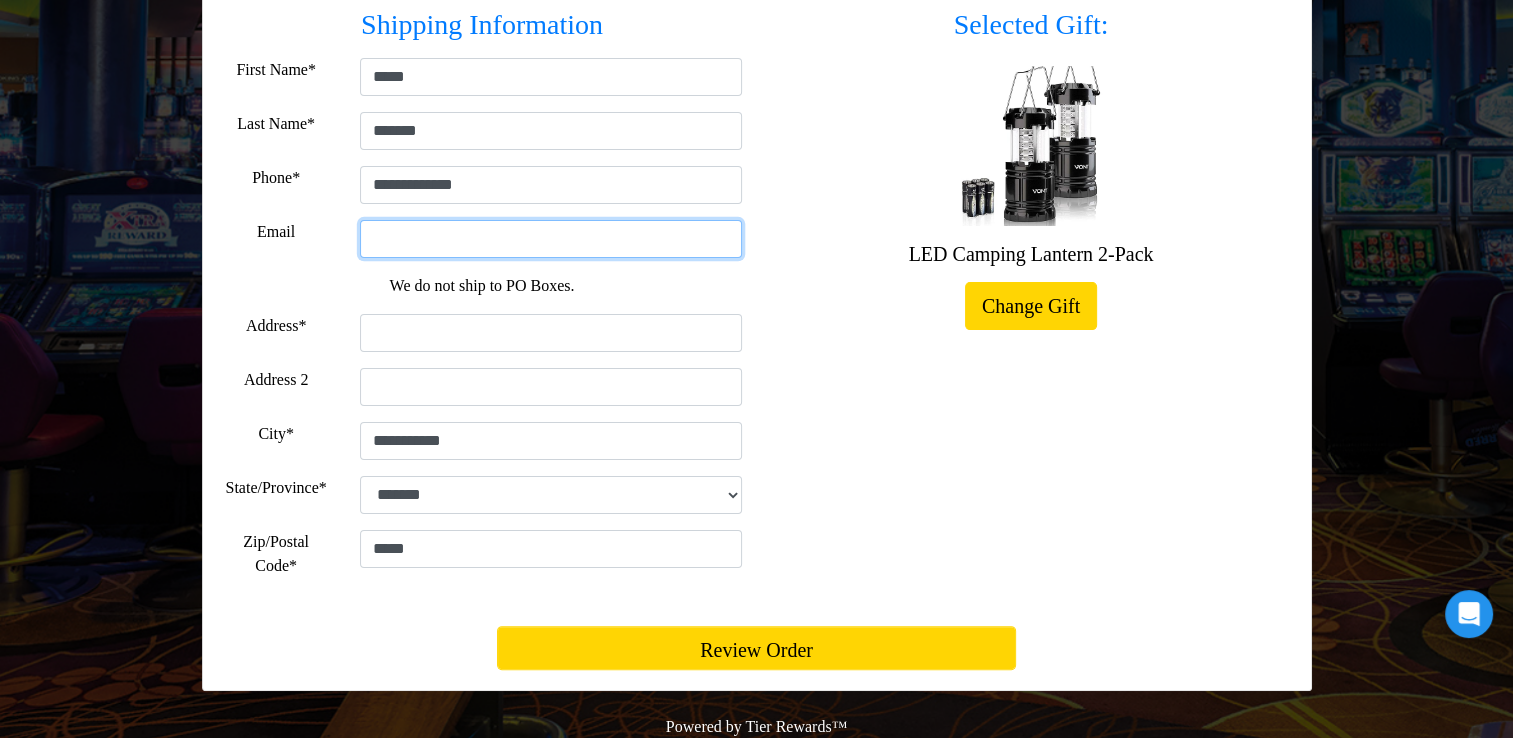 click on "Email" at bounding box center [551, 239] 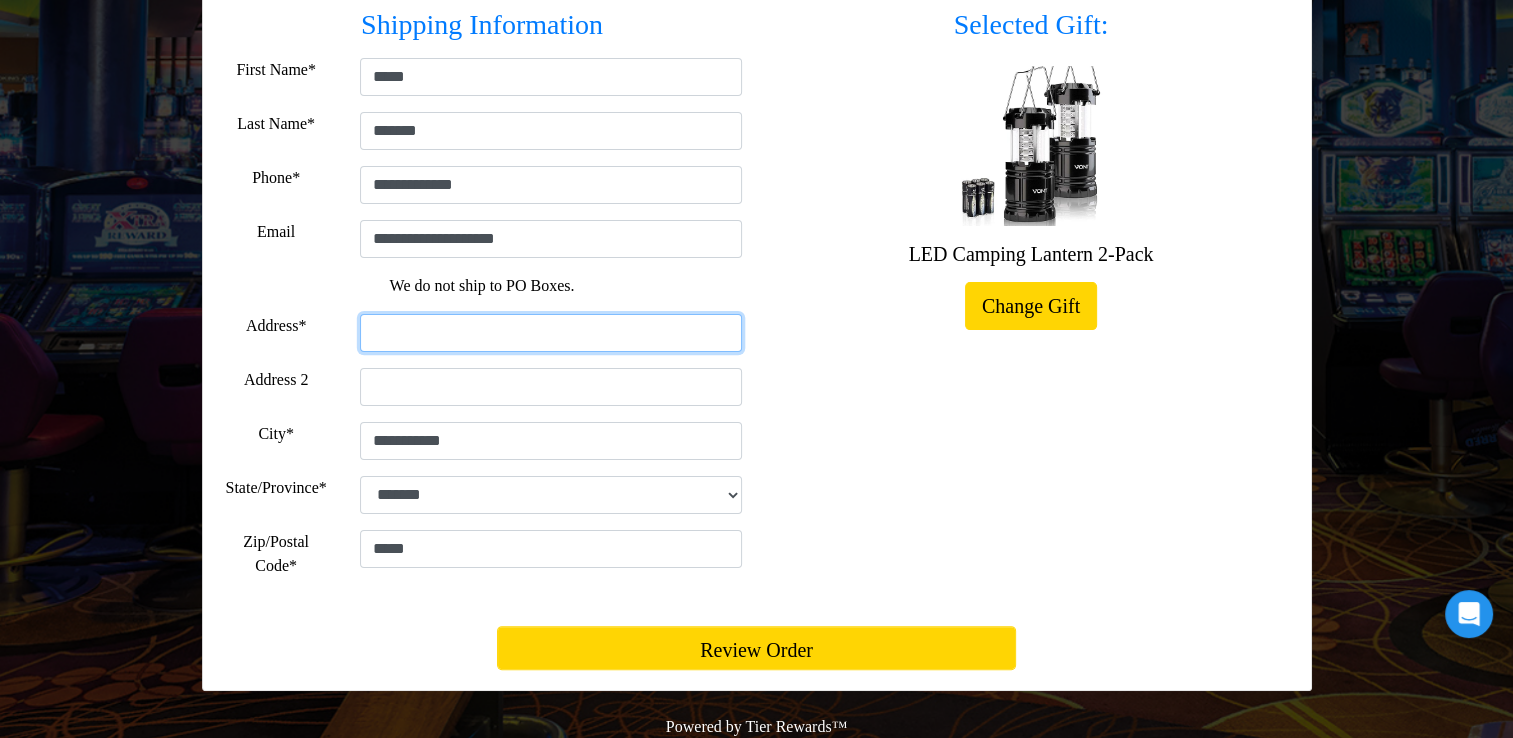 click on "Address*" at bounding box center (551, 333) 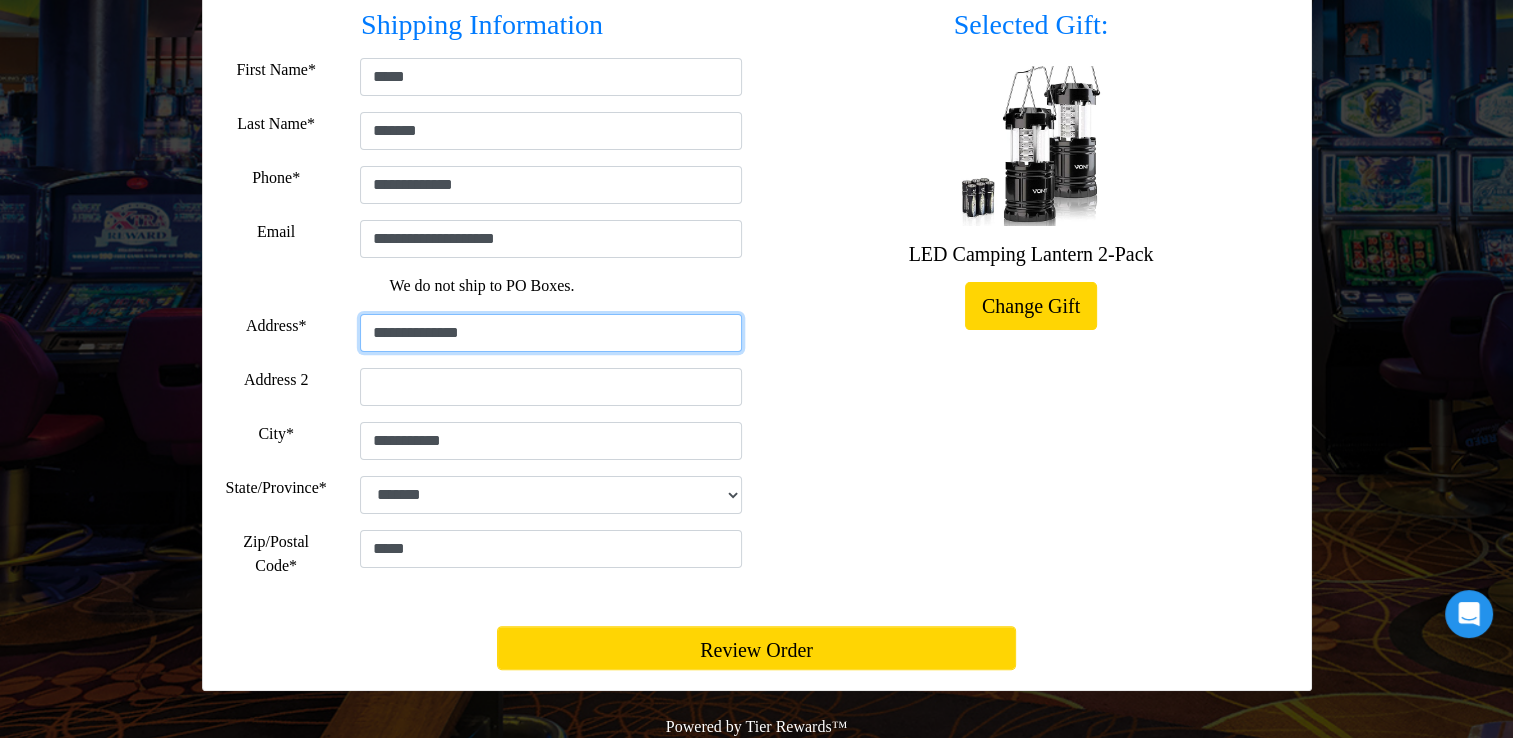 type on "**********" 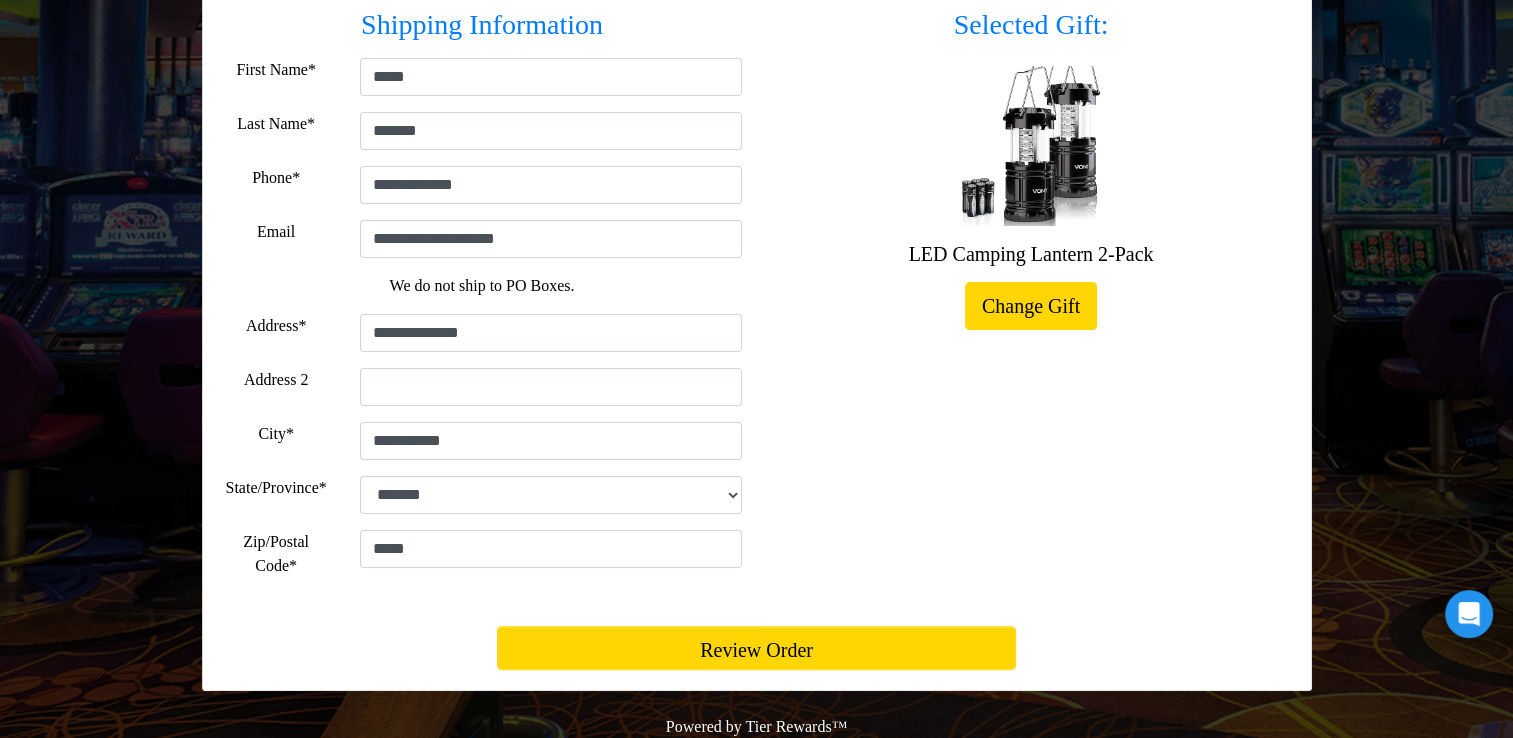 drag, startPoint x: 229, startPoint y: 550, endPoint x: 1080, endPoint y: 789, distance: 883.9242 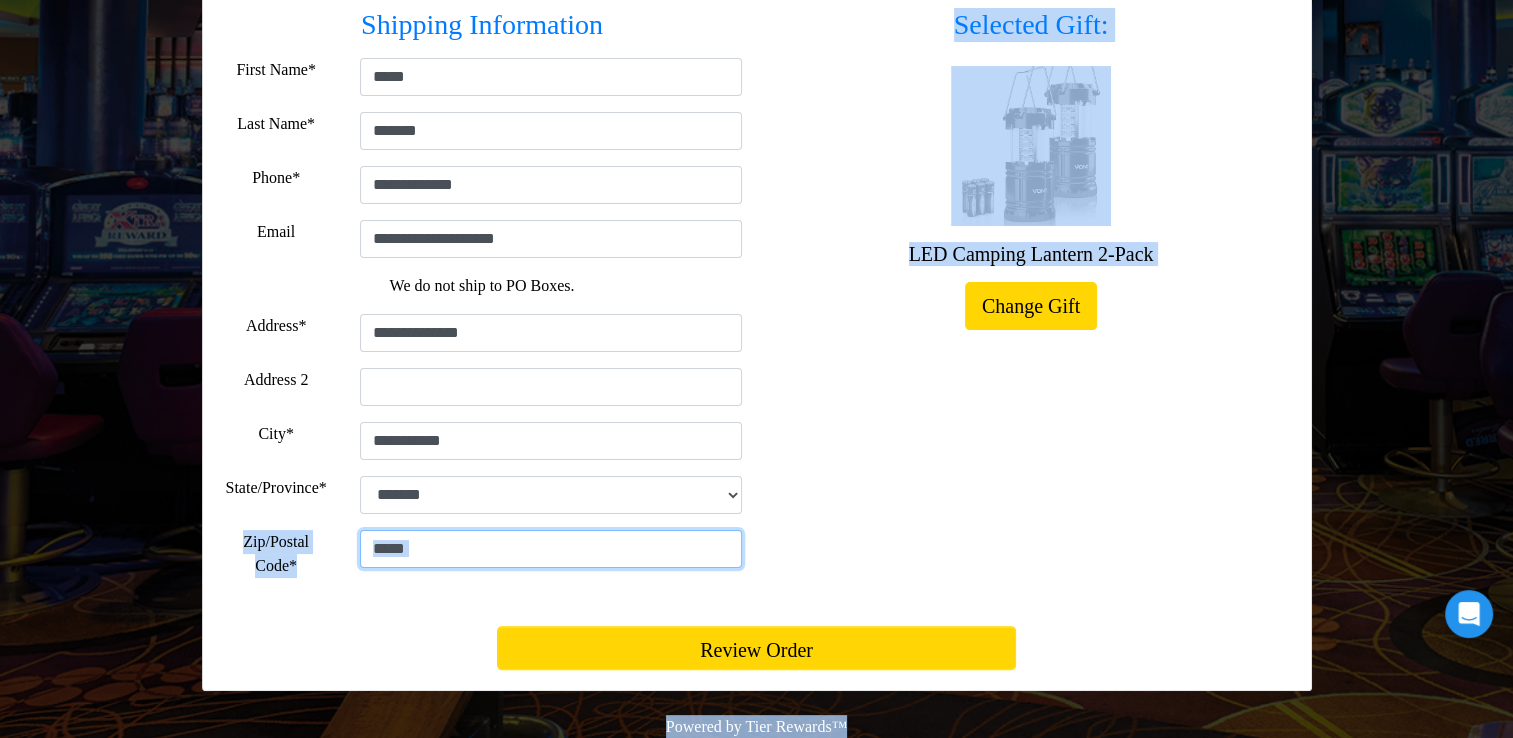 click on "*****" at bounding box center (551, 549) 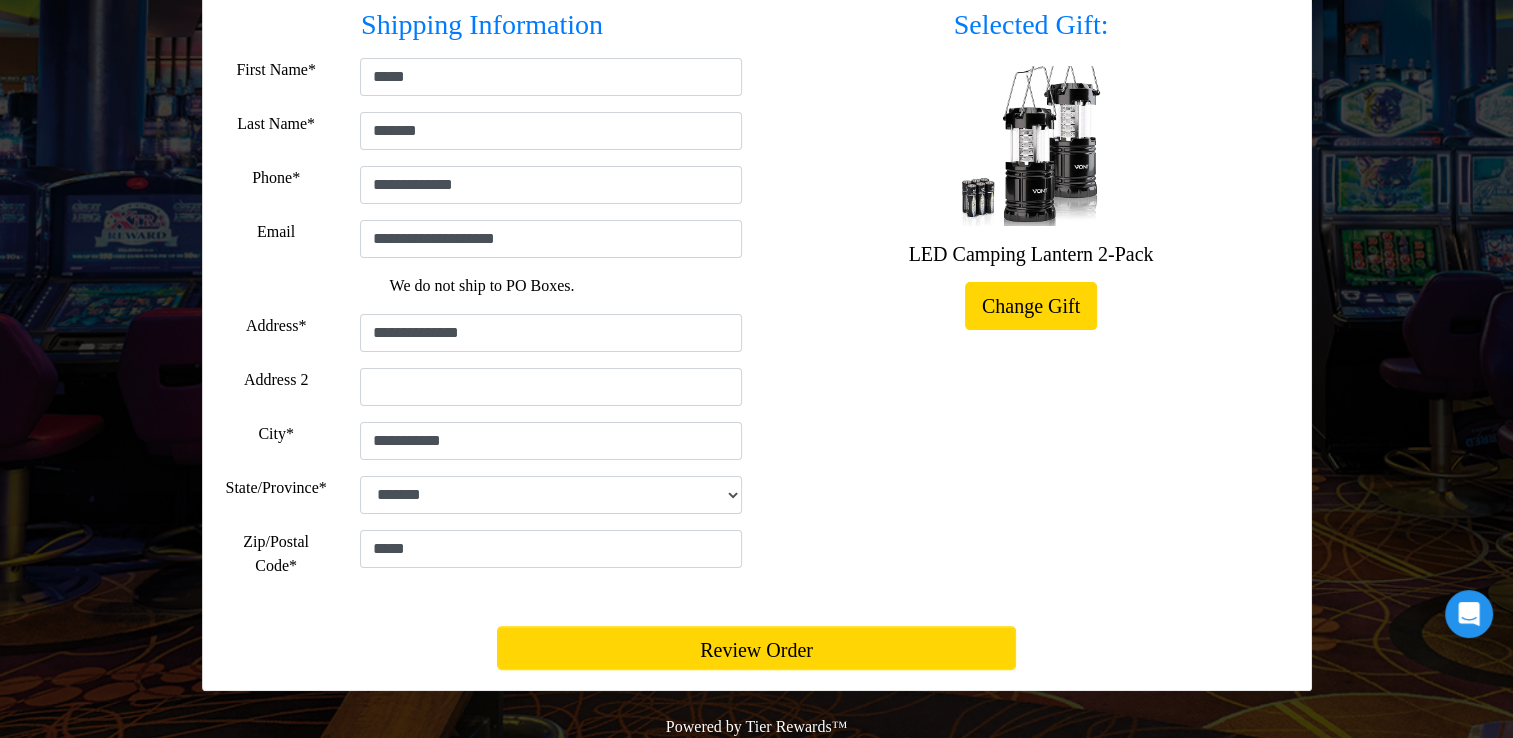 click on "Selected Gift:
LED Camping Lantern 2-Pack
Change Gift" at bounding box center (1031, 305) 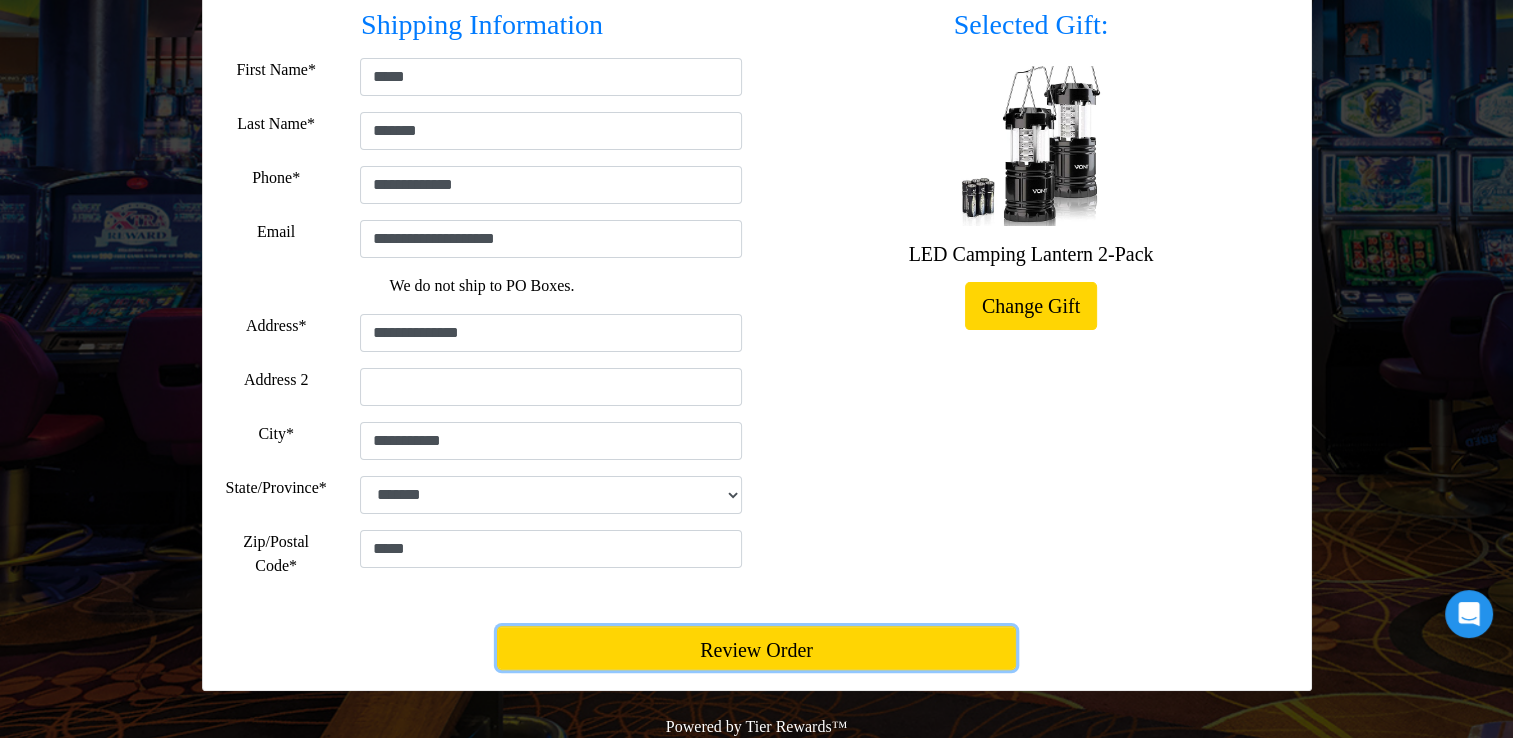 click on "Review Order" at bounding box center (756, 648) 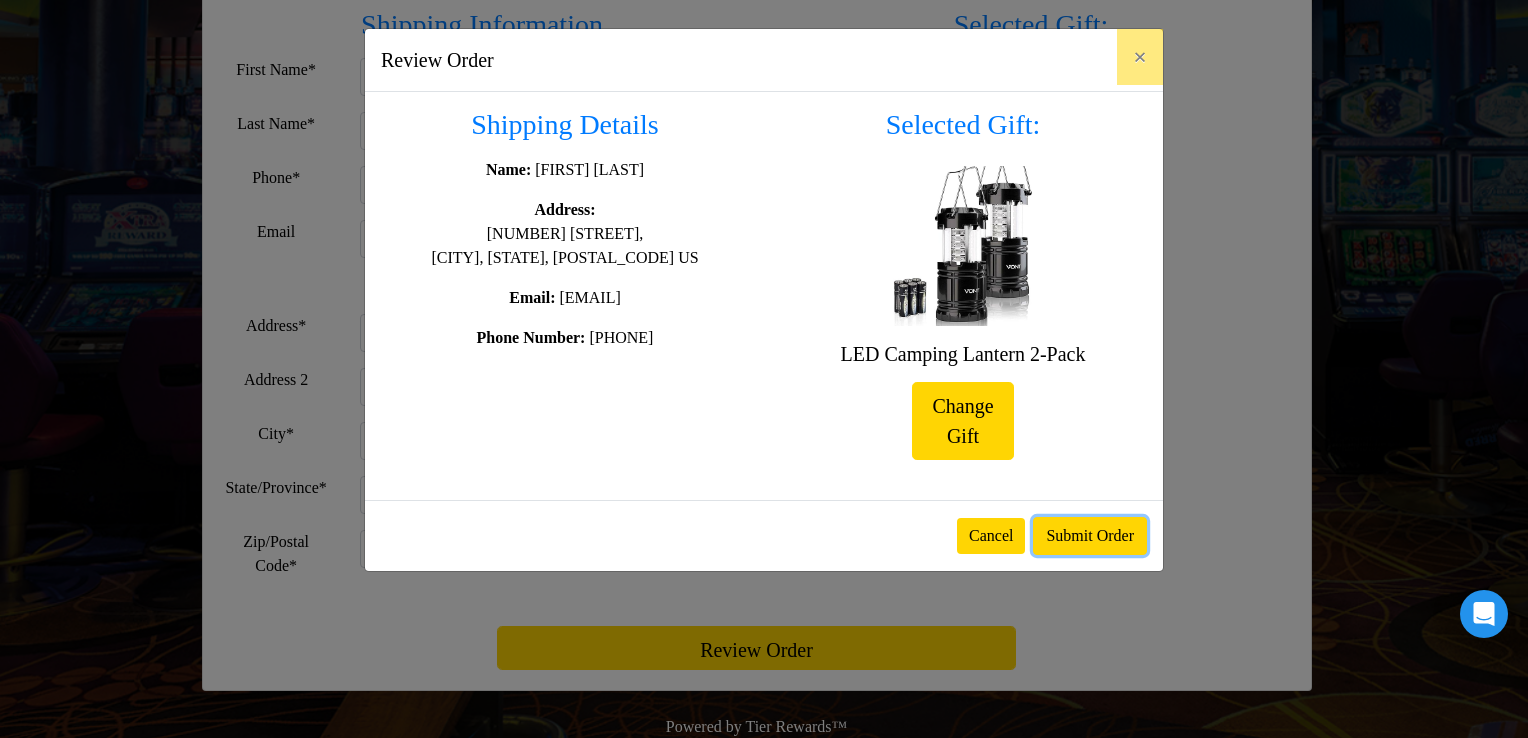click on "Submit Order" at bounding box center (1090, 536) 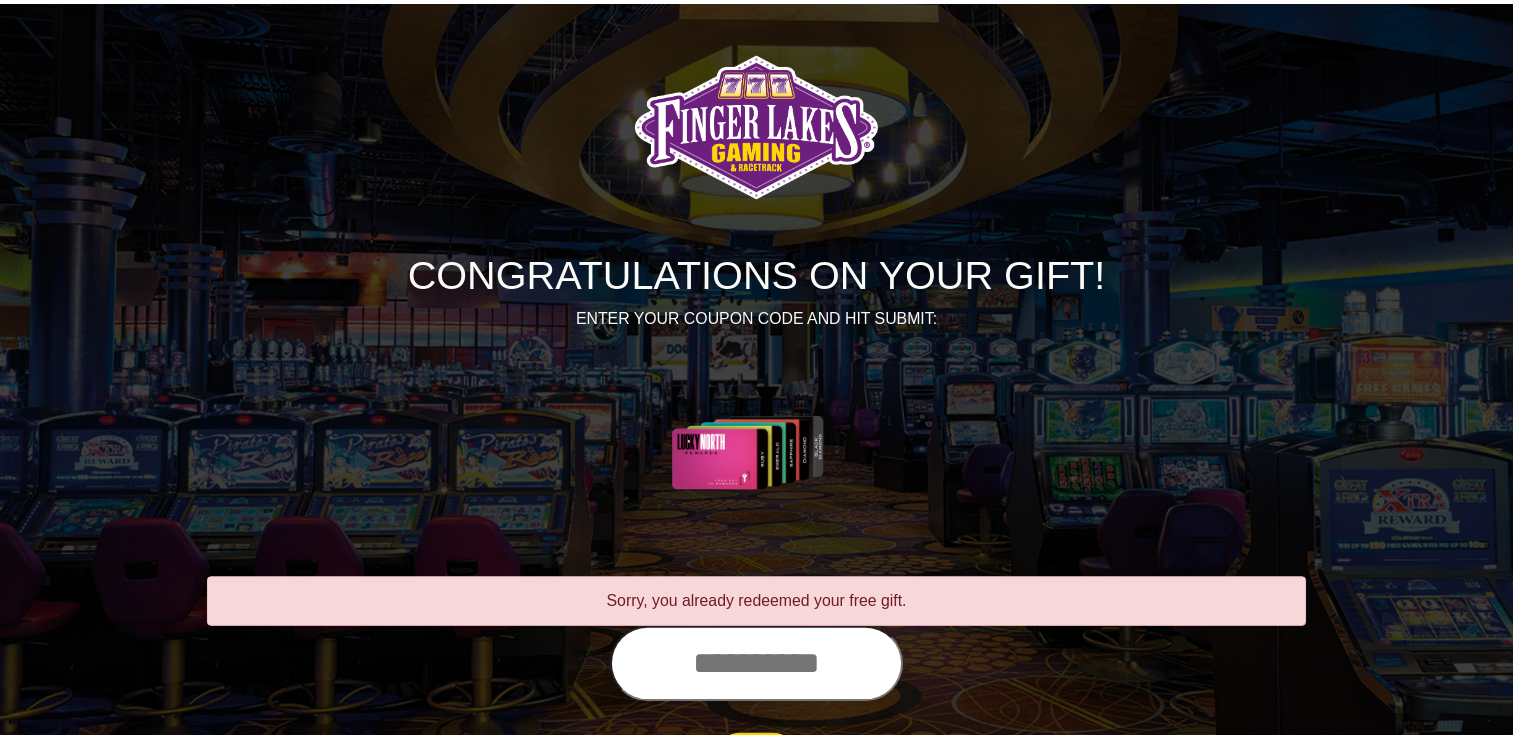 scroll, scrollTop: 0, scrollLeft: 0, axis: both 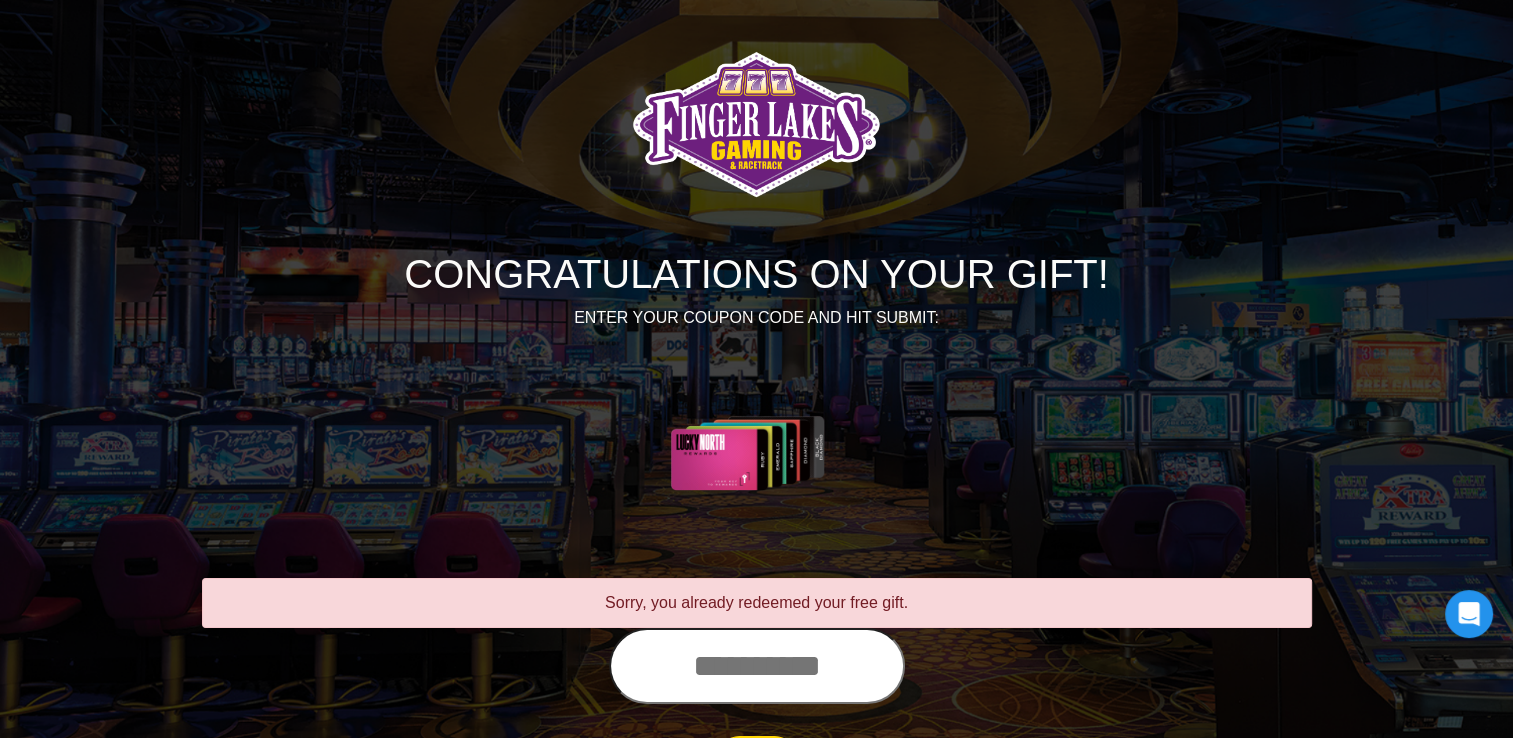 click at bounding box center [757, 666] 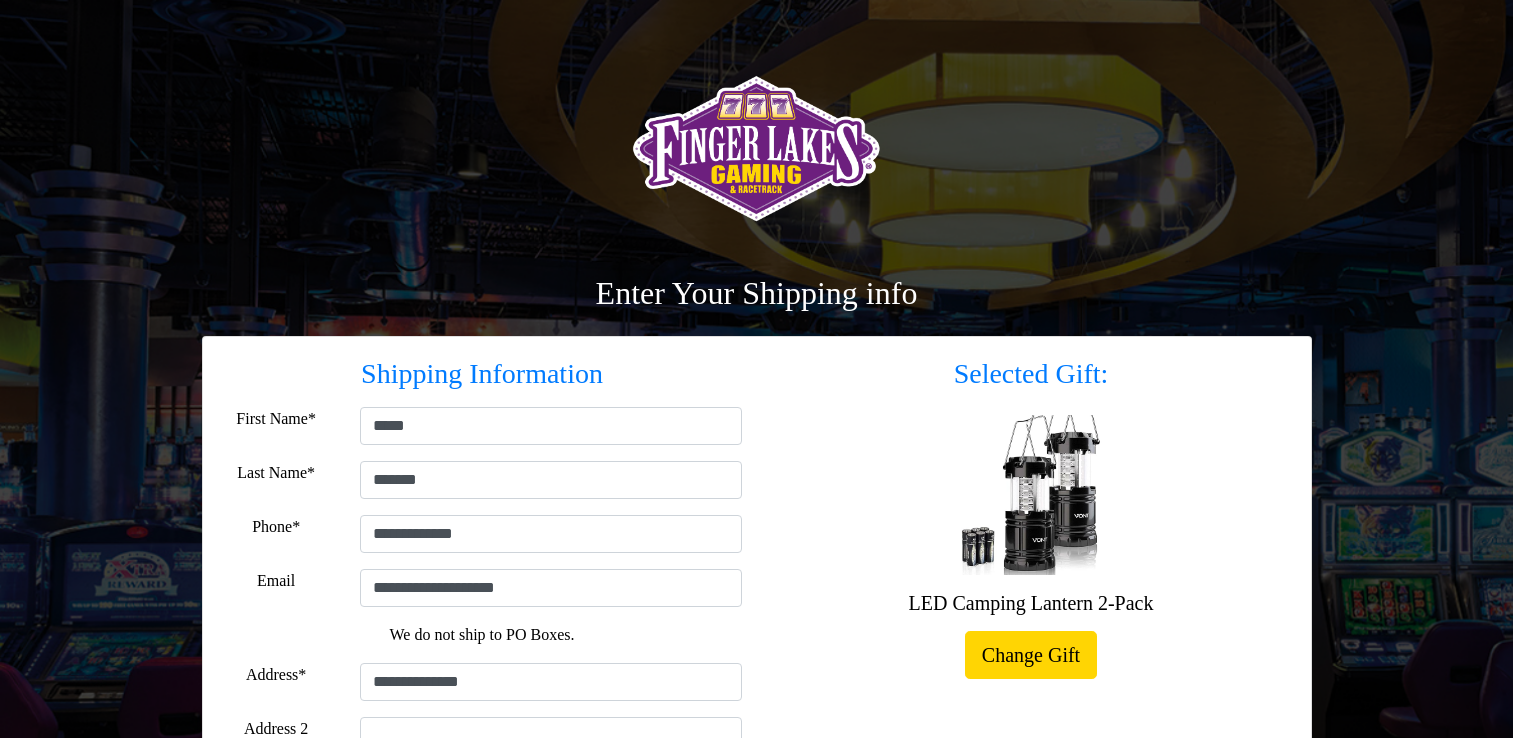 select on "**" 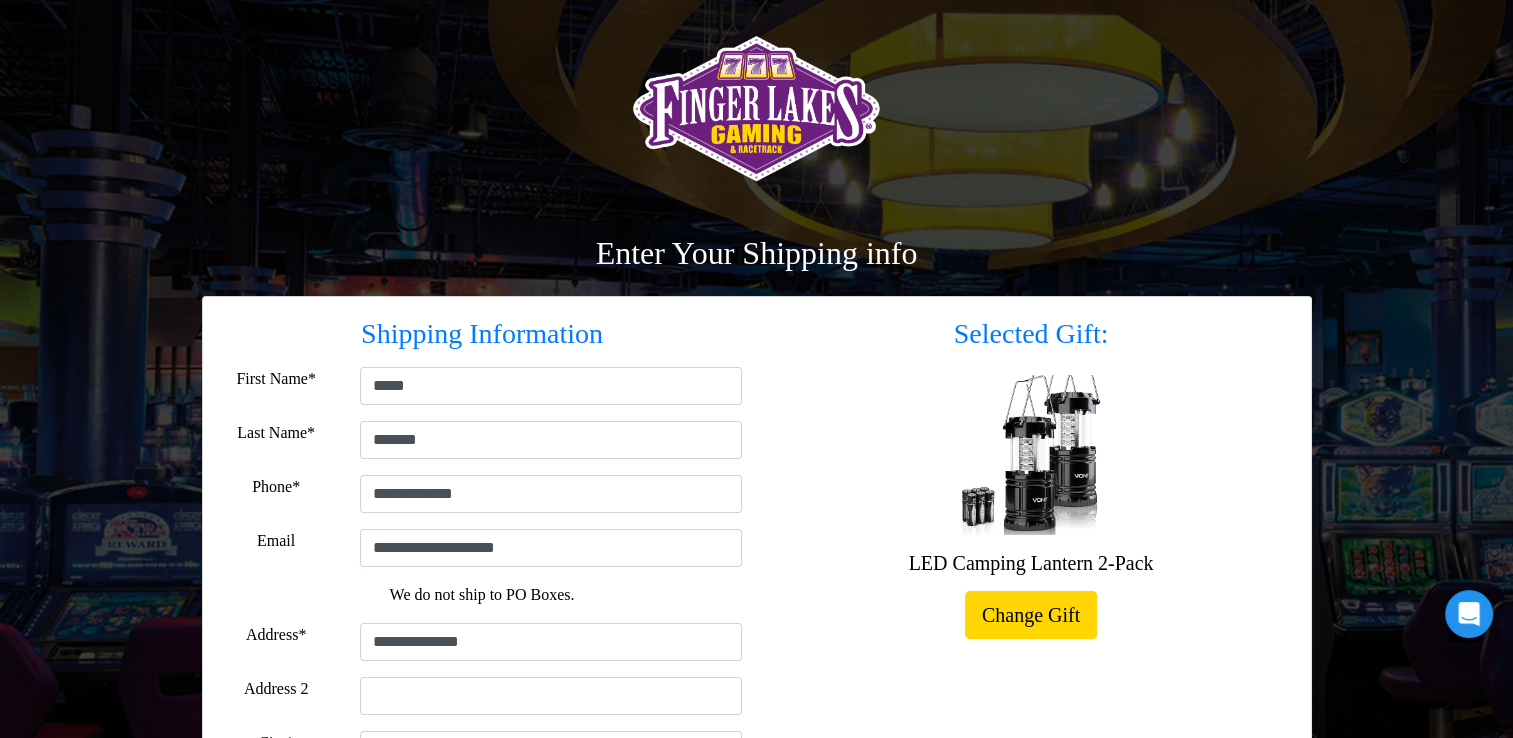 scroll, scrollTop: 32, scrollLeft: 0, axis: vertical 